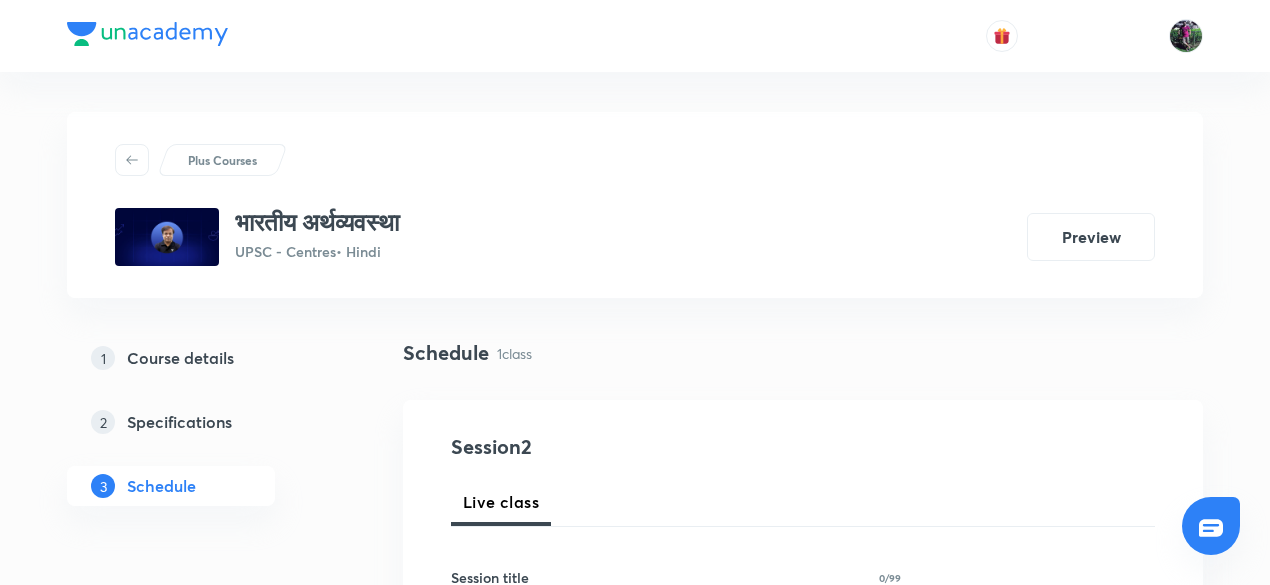 scroll, scrollTop: 1169, scrollLeft: 0, axis: vertical 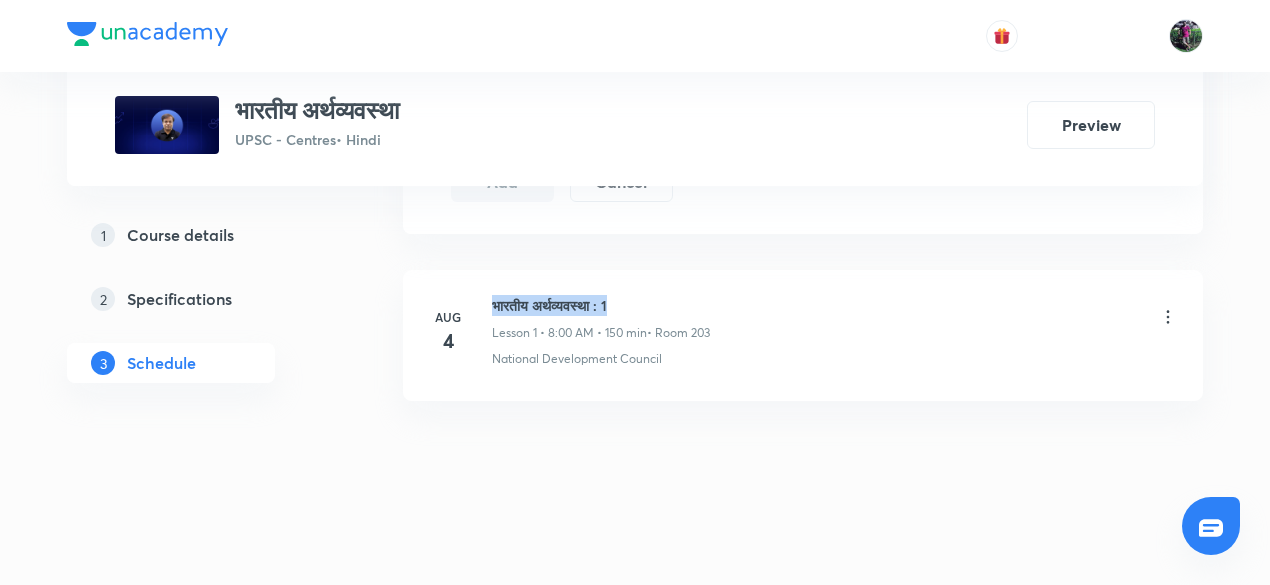 click on "Aug 4 भारतीय अर्थव्यवस्था : 1 Lesson 1 • 8:00 AM • 150 min  • Room 203 National Development Council" at bounding box center [803, 331] 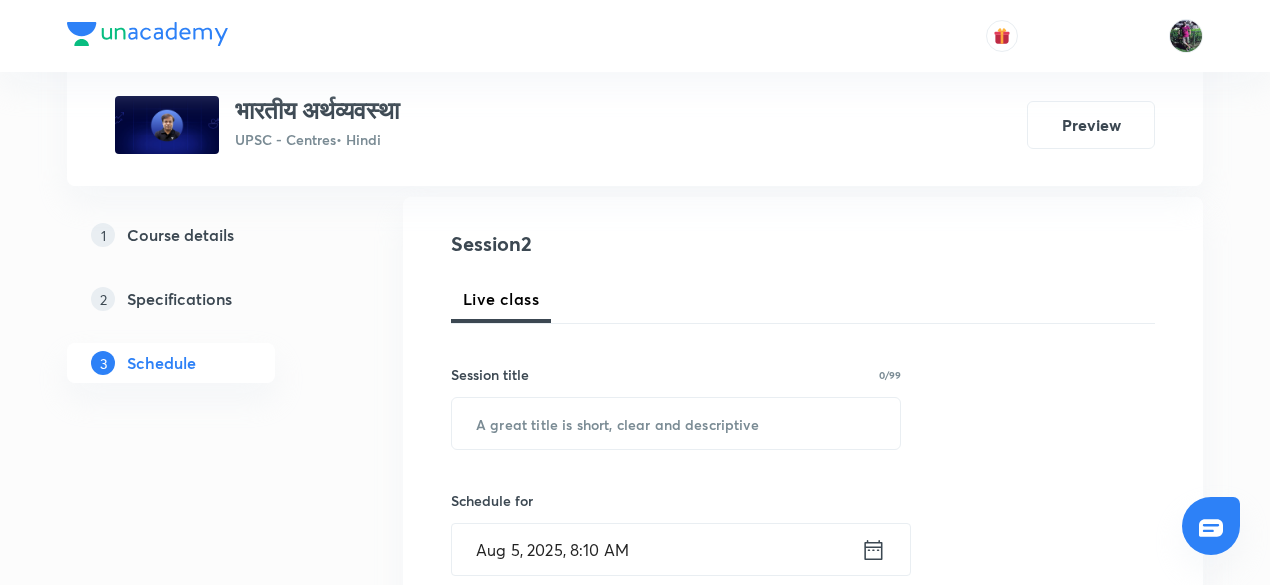 scroll, scrollTop: 217, scrollLeft: 0, axis: vertical 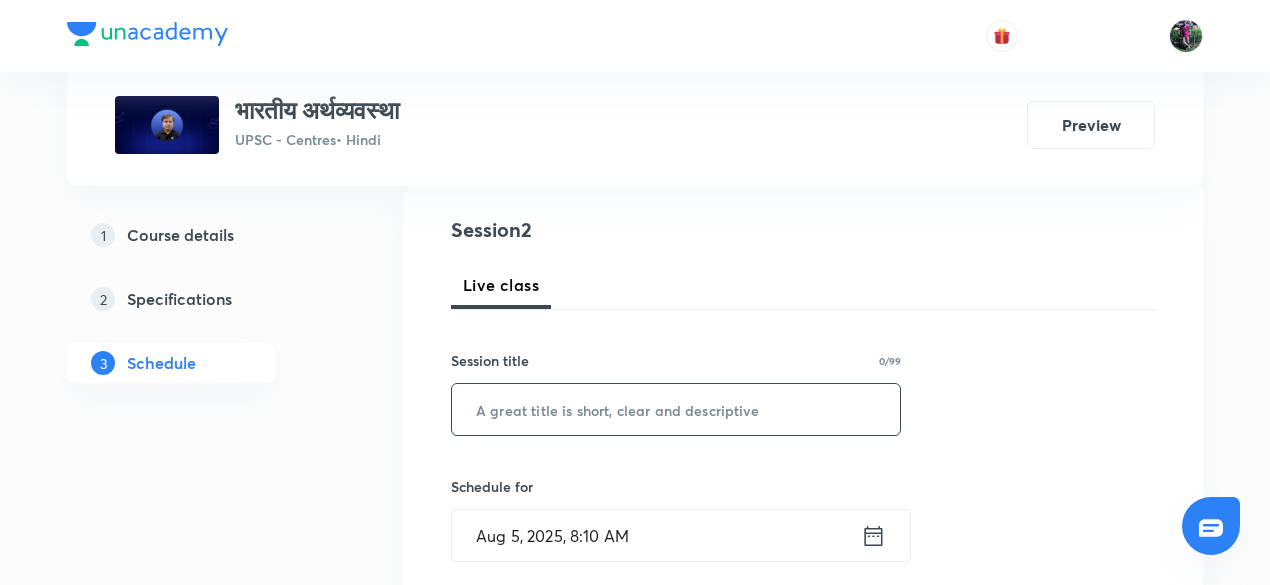 click at bounding box center [676, 409] 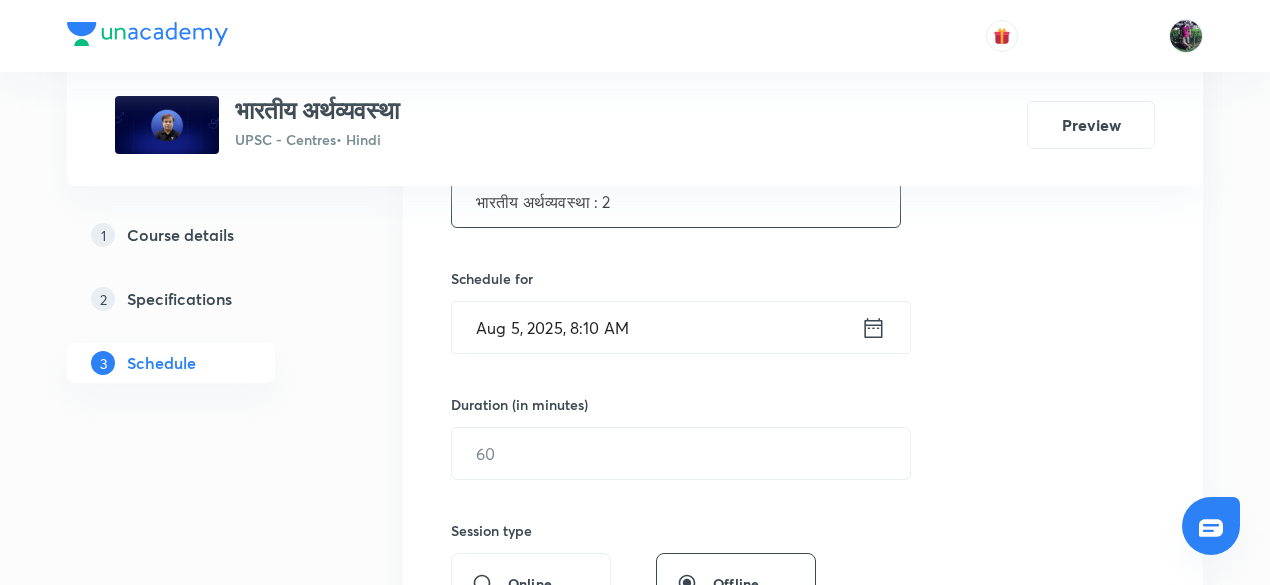 scroll, scrollTop: 426, scrollLeft: 0, axis: vertical 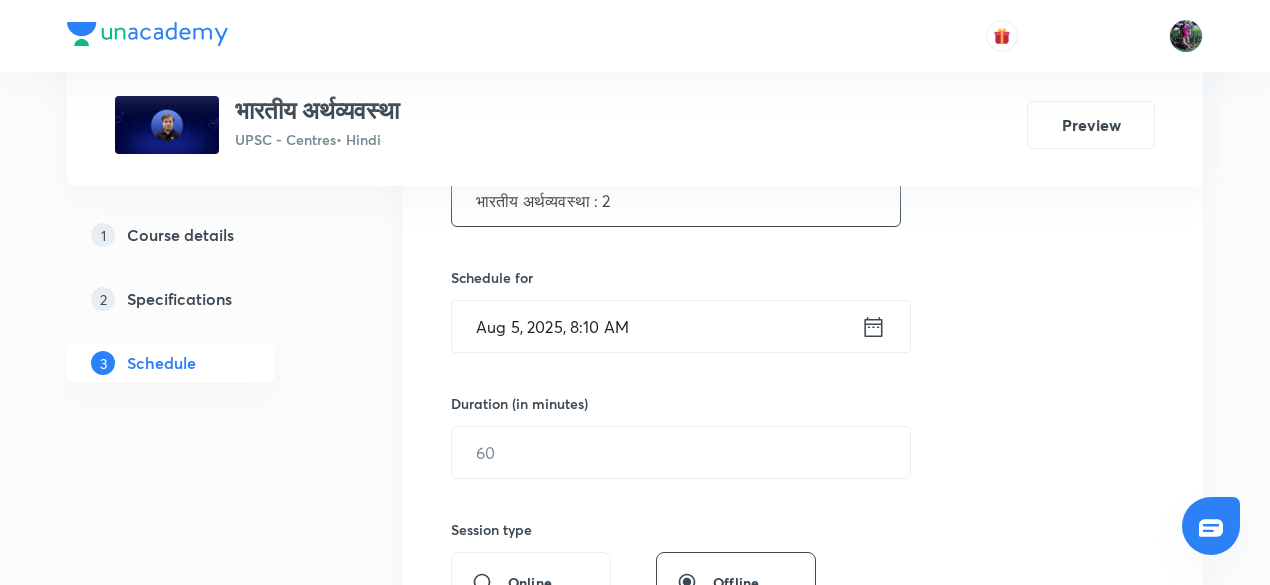 type on "भारतीय अर्थव्यवस्था : 2" 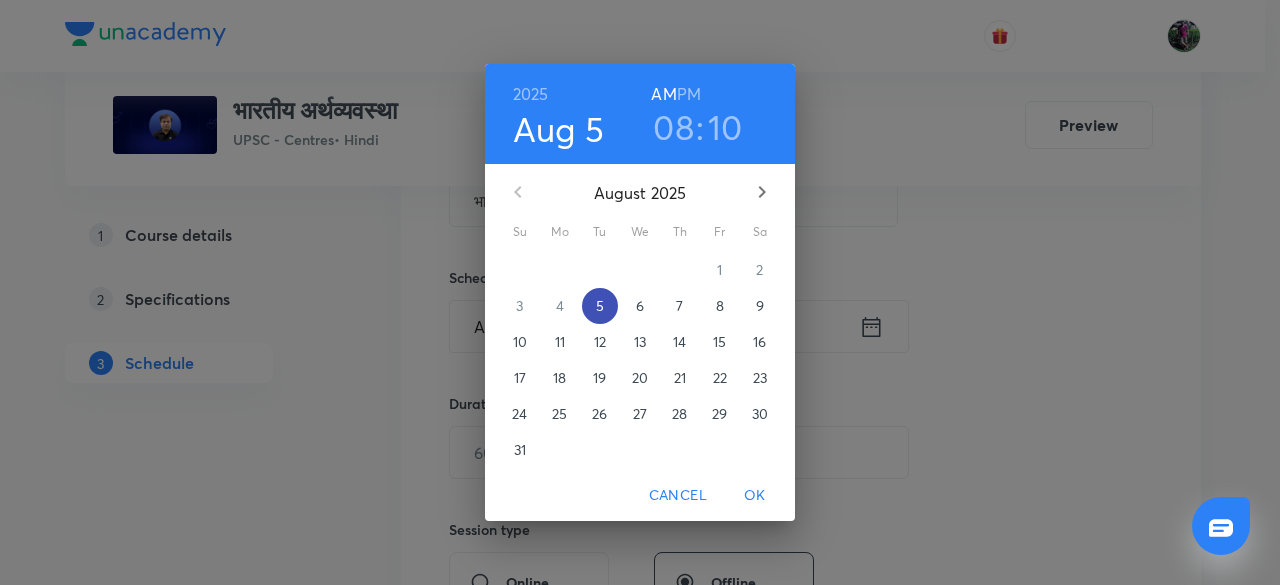 click on "5" at bounding box center [600, 306] 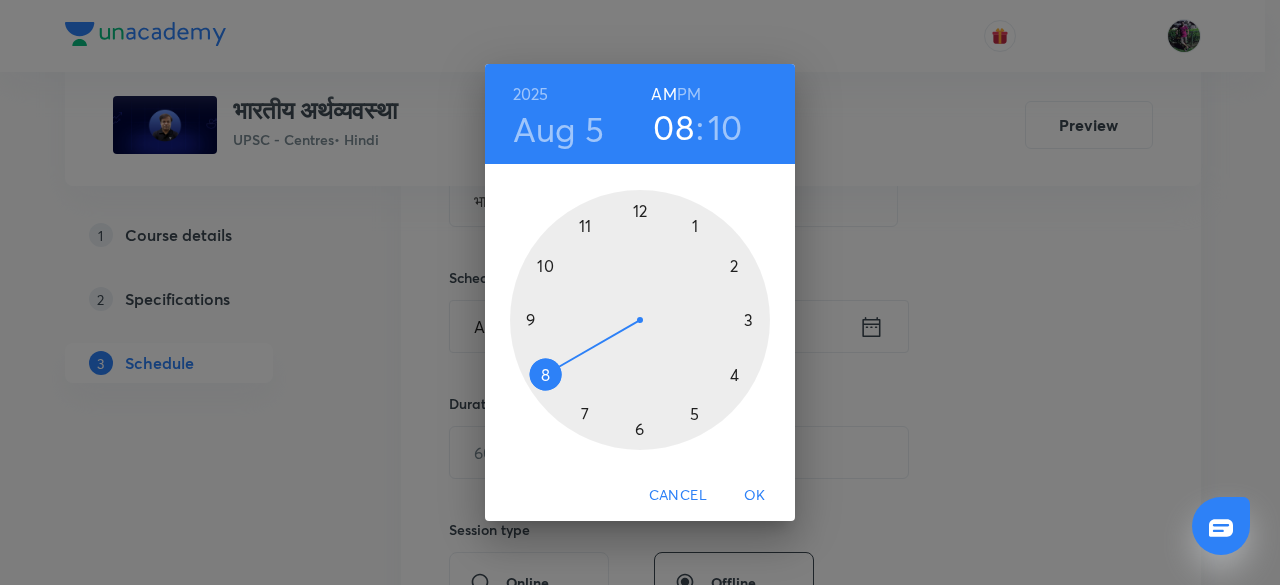 click at bounding box center (640, 320) 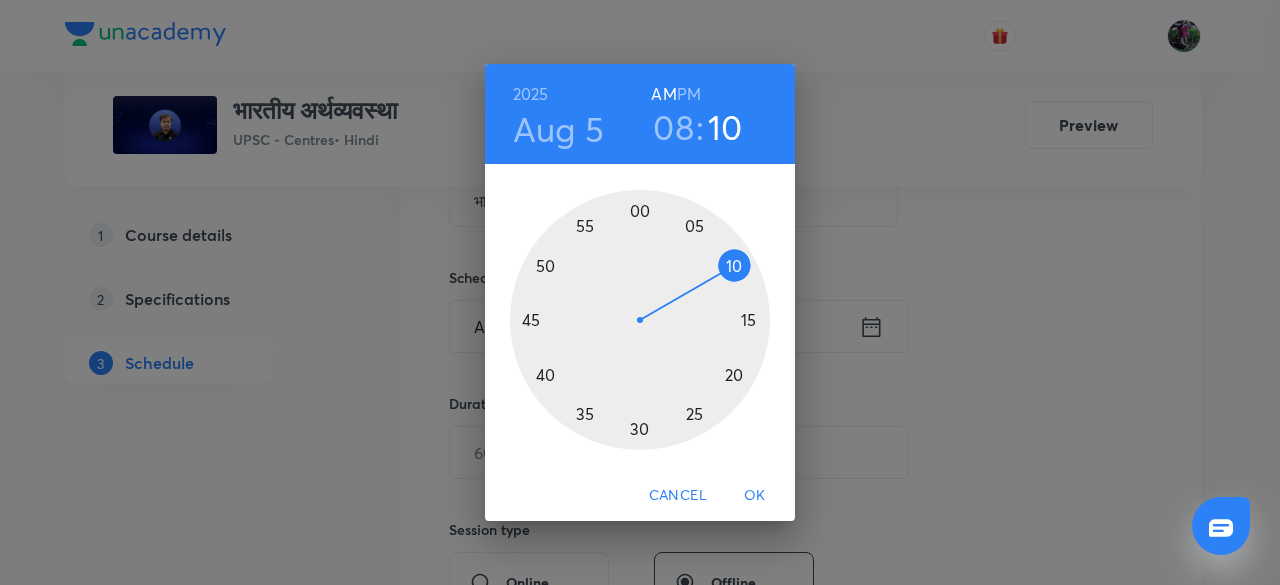 click at bounding box center (640, 320) 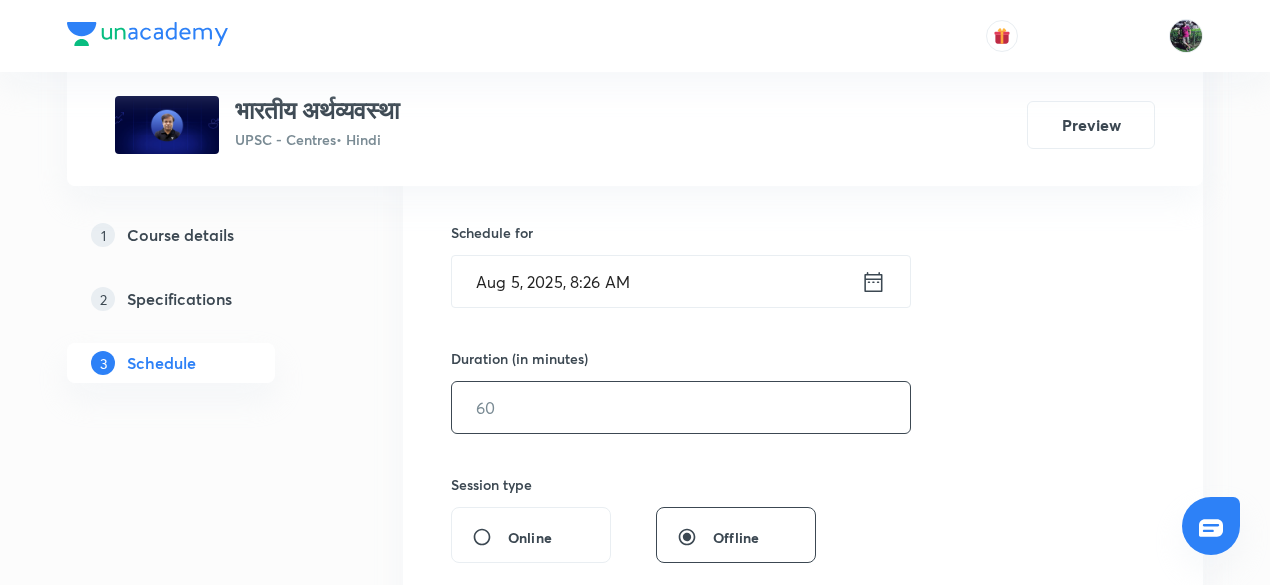 scroll, scrollTop: 472, scrollLeft: 0, axis: vertical 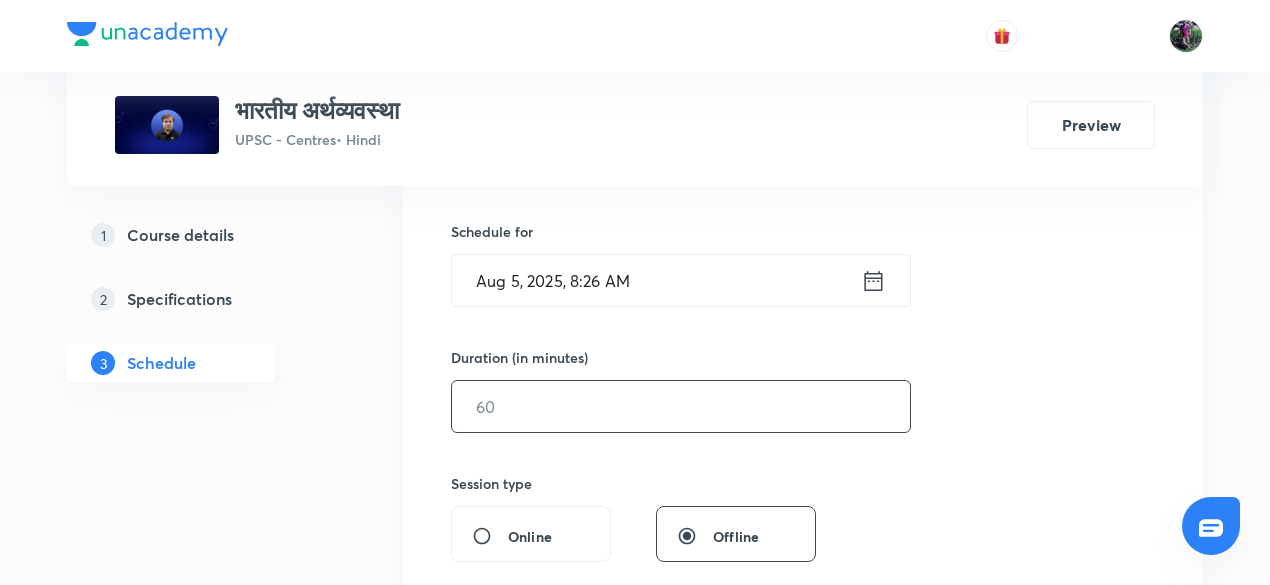 click at bounding box center [681, 406] 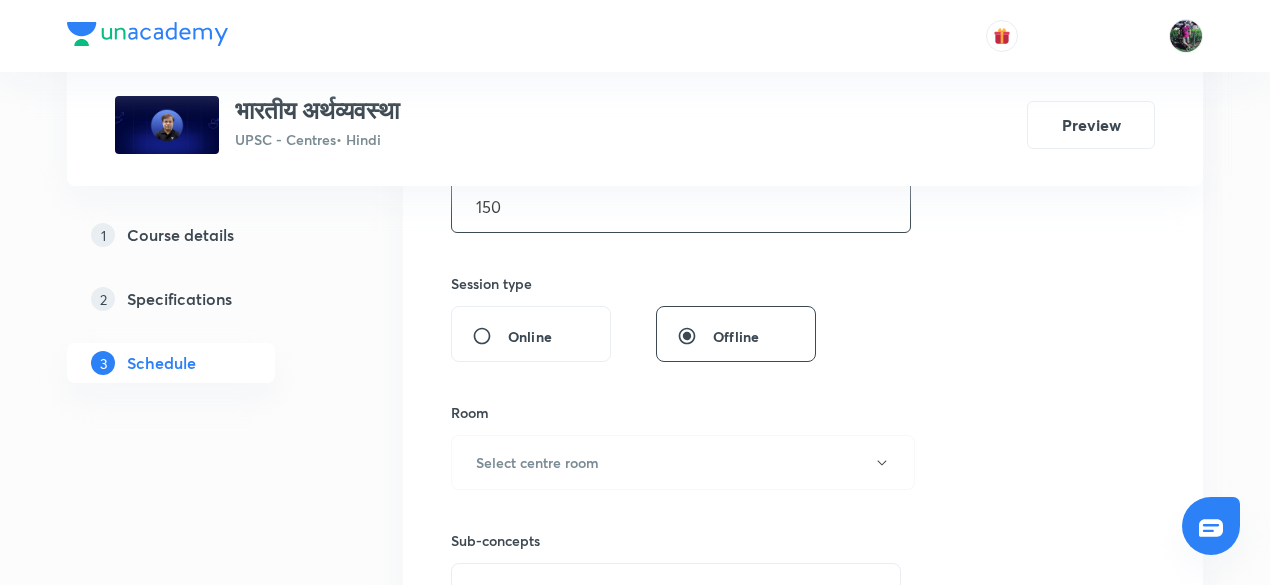 scroll, scrollTop: 788, scrollLeft: 0, axis: vertical 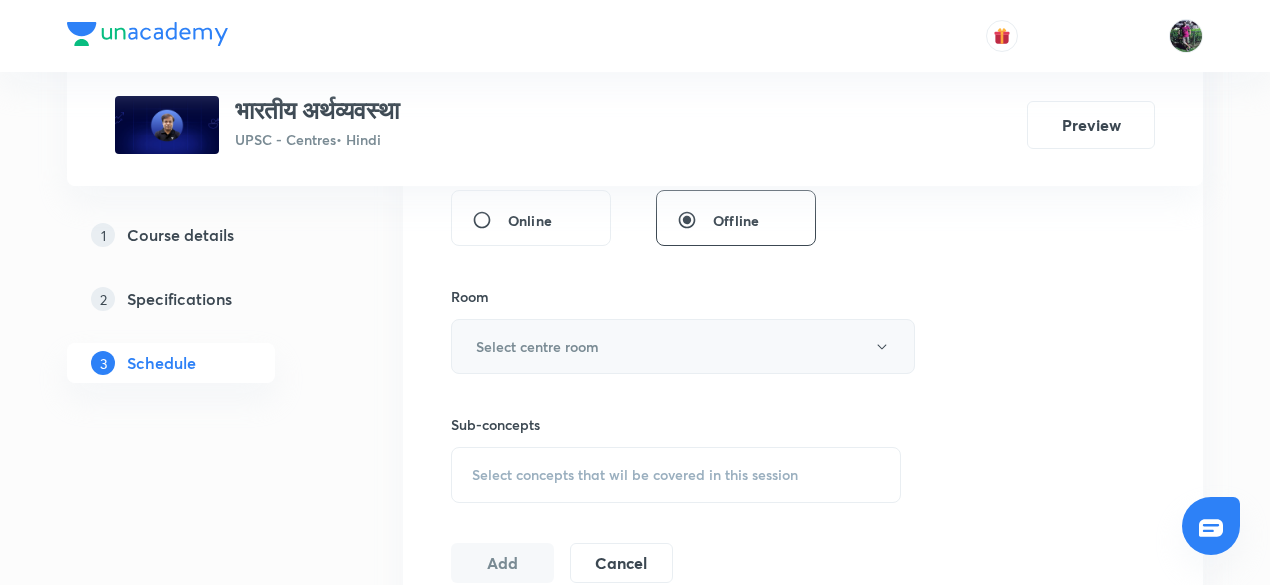 type on "150" 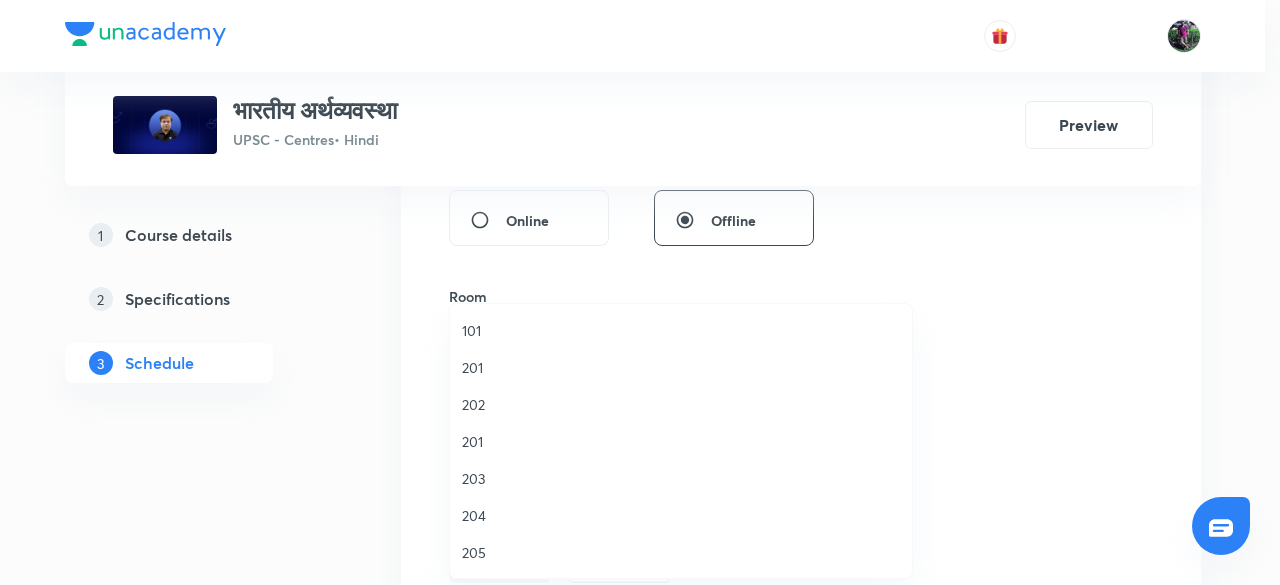 click on "203" at bounding box center (681, 478) 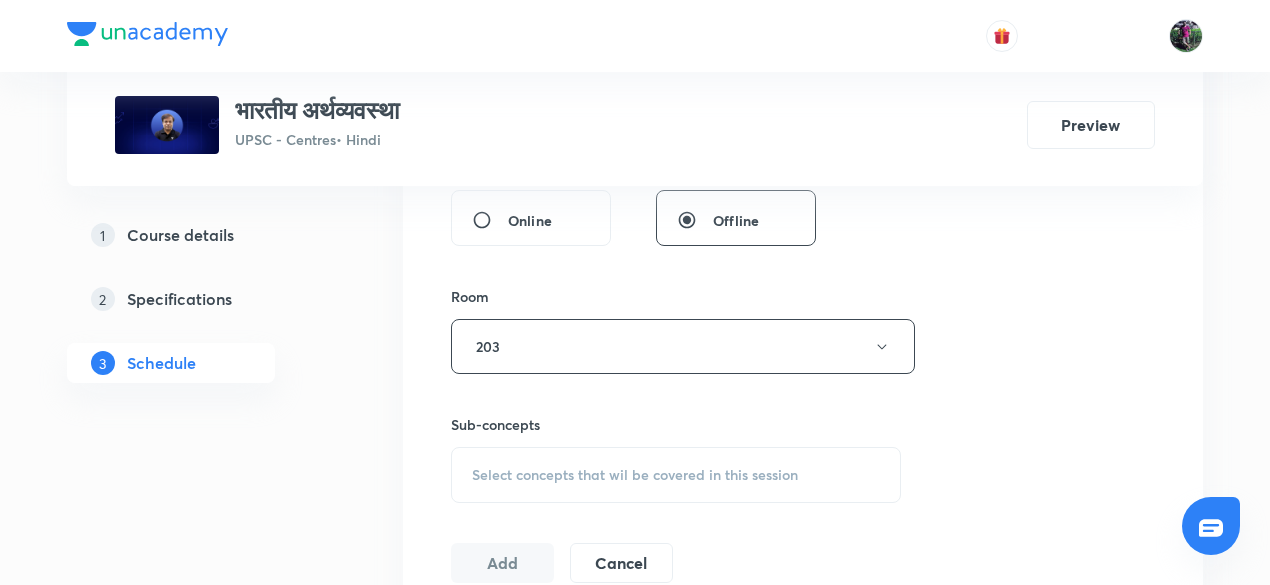 scroll, scrollTop: 935, scrollLeft: 0, axis: vertical 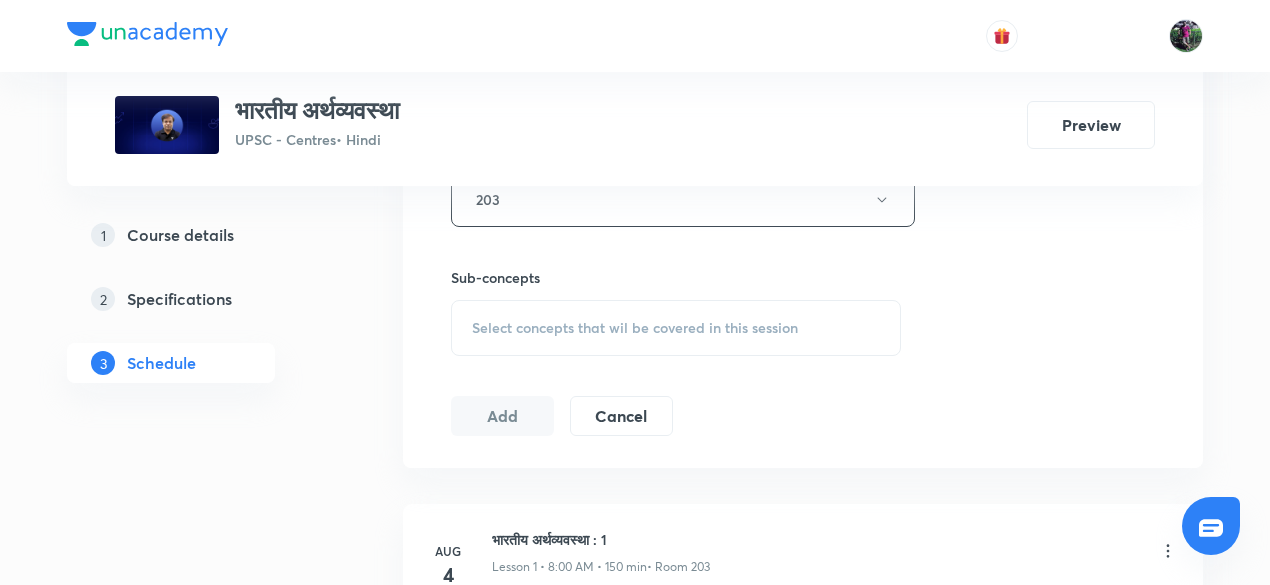 click on "Select concepts that wil be covered in this session" at bounding box center [676, 328] 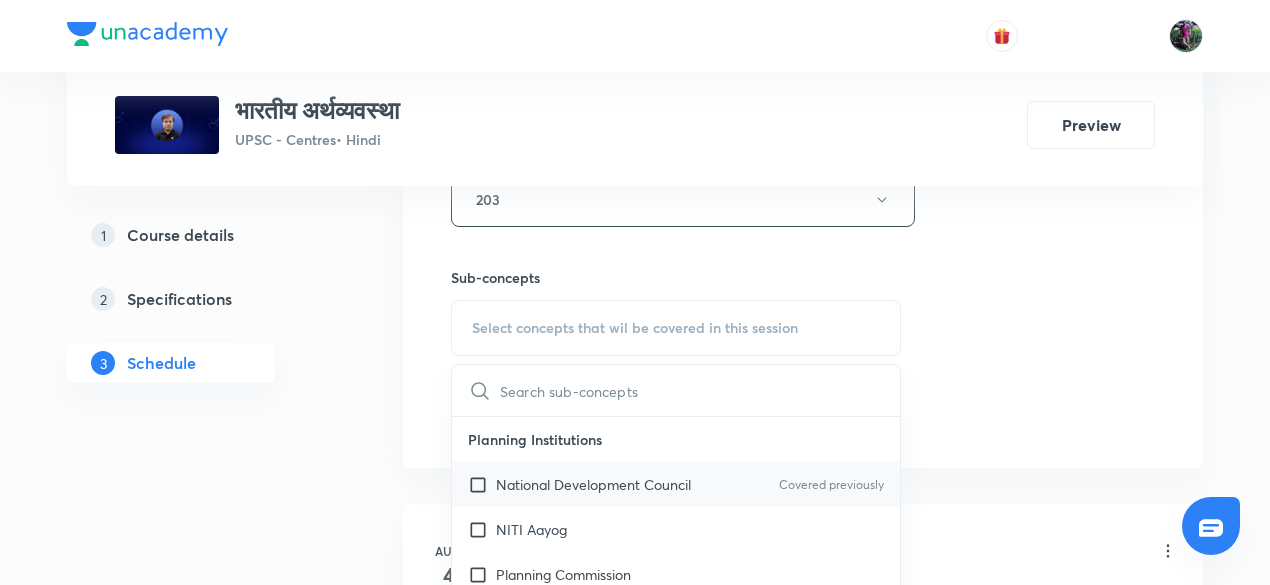 click on "National Development Council" at bounding box center [593, 484] 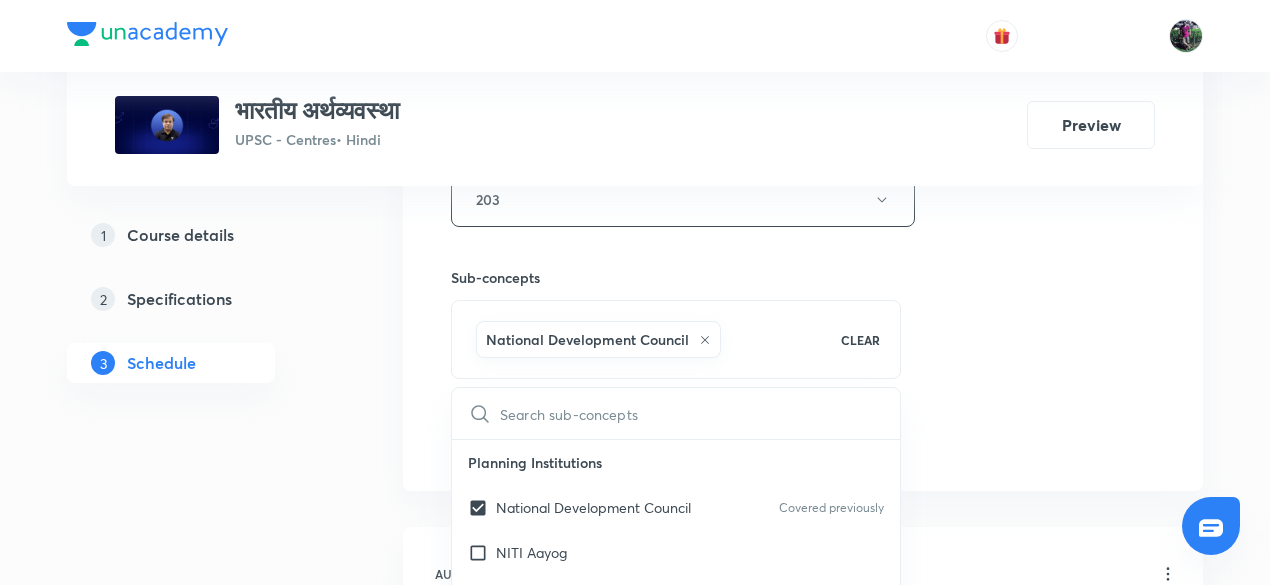 click on "Session  2 Live class Session title 23/99 भारतीय अर्थव्यवस्था : 2 ​ Schedule for Aug 5, 2025, 8:26 AM ​ Duration (in minutes) 150 ​   Session type Online Offline Room 203 Sub-concepts National Development Council CLEAR ​ Planning Institutions National Development Council Covered previously NITI Aayog Planning Commission Strategies of Planning Gandhian Strategy Harrod Domar Strategy Nehru Mahalanobis strategy International Monetary Fund IMF Reforms IMF: Establishment, Objectives & Quota Regional Trade Agreements PTA & FTA RCEP SAFTA TPP World Bank Group IBRD, IDA, IFC, ICSID and MIGA World Trade Organisation Agreement on Agriculture & Peace Clause Doha & Nairobi Ministerial Conferences GATT to WTO IPR Issues & New IPR Policy 2016 TRIPs & TRIPS+ WTO: Objectives, Functions & Structure Alternative to GDP Green GDP Happiness Index Human Development Index Human Poverty Index Social Progress Index International Organisations Issues and Reforms of Bretton Woods Twins POEM" at bounding box center [803, -22] 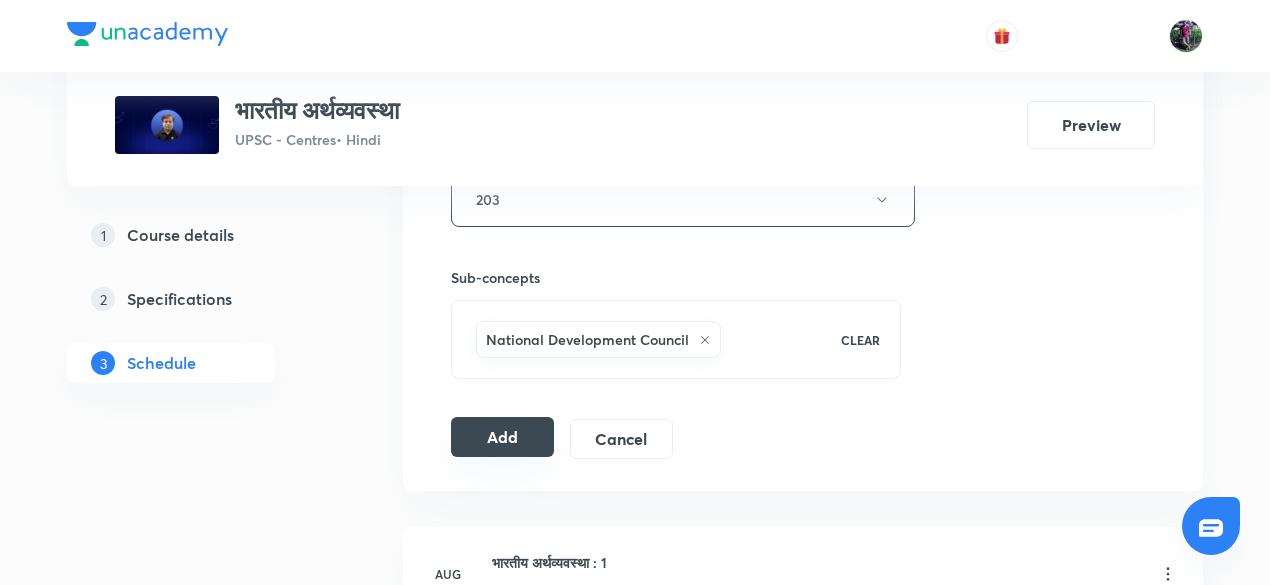 click on "Add" at bounding box center [502, 437] 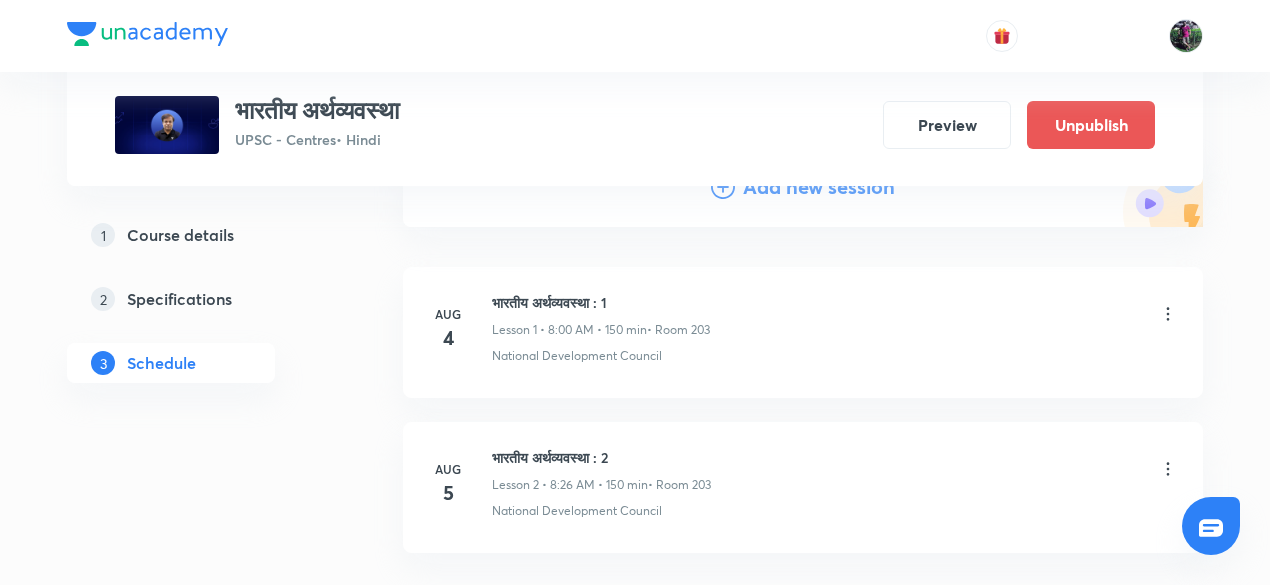 scroll, scrollTop: 407, scrollLeft: 0, axis: vertical 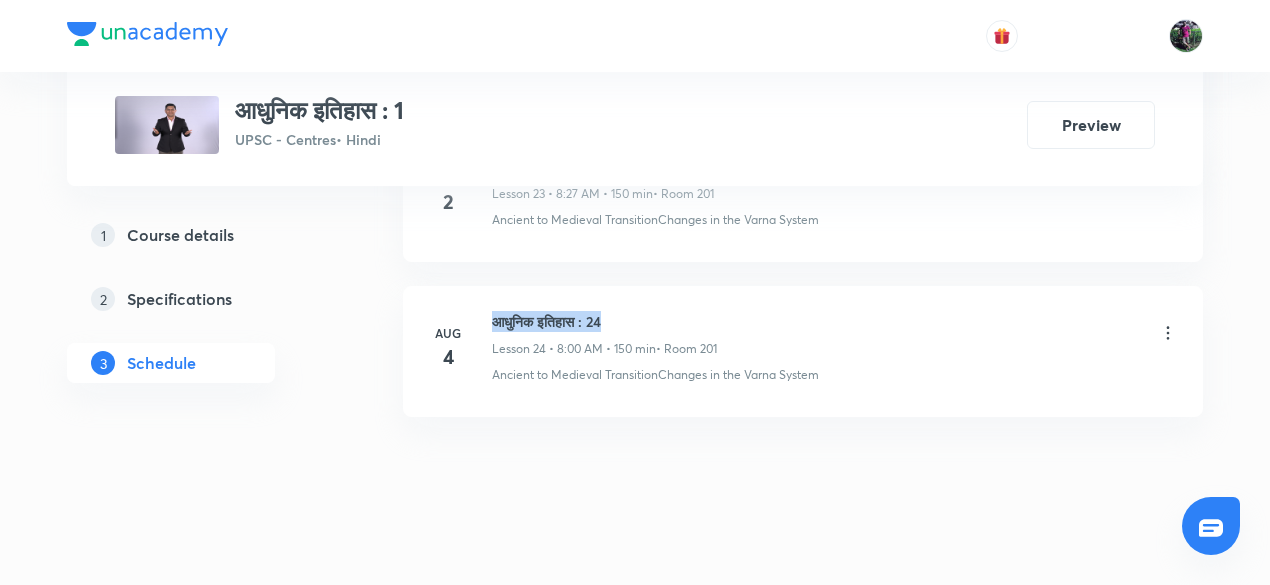 drag, startPoint x: 495, startPoint y: 304, endPoint x: 654, endPoint y: 300, distance: 159.05031 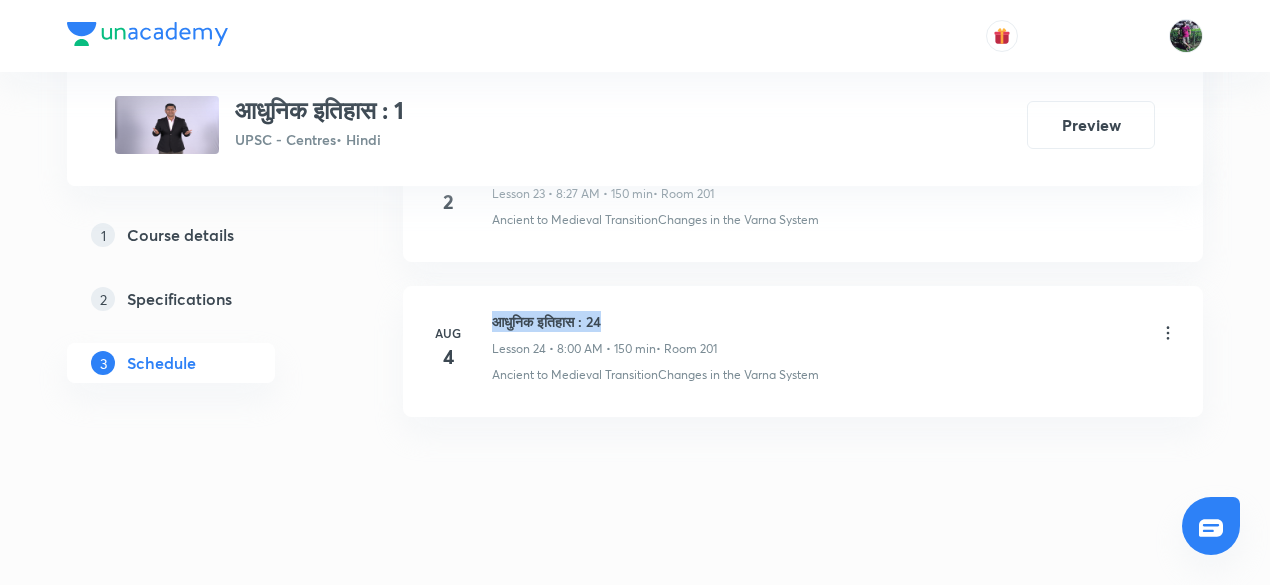 copy on "आधुनिक इतिहास : 24" 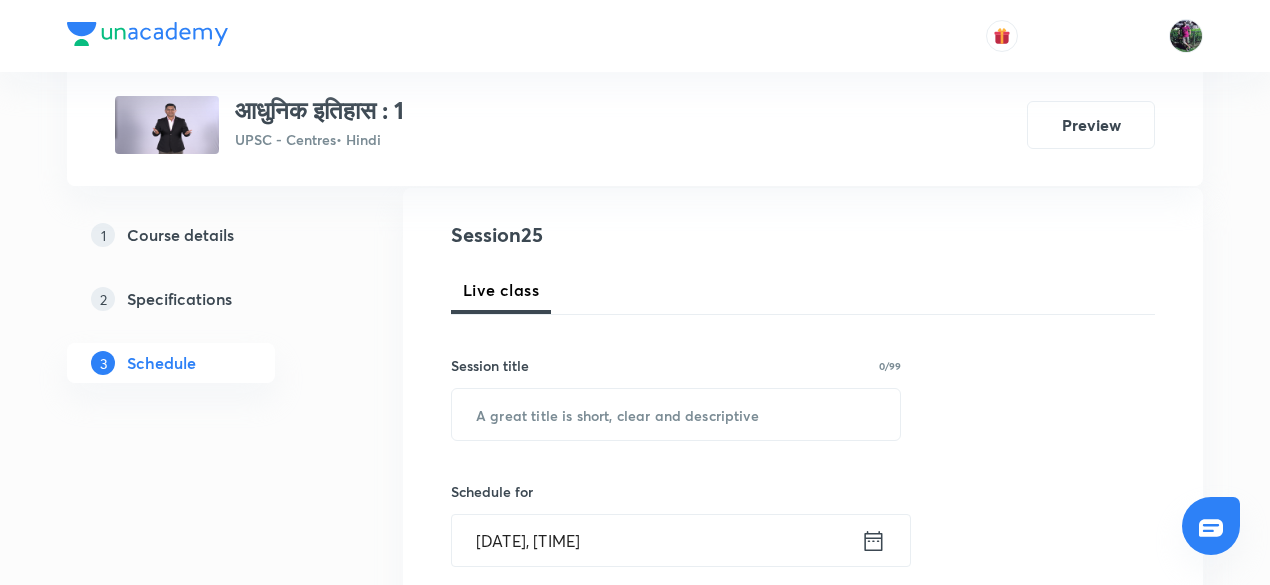 scroll, scrollTop: 211, scrollLeft: 0, axis: vertical 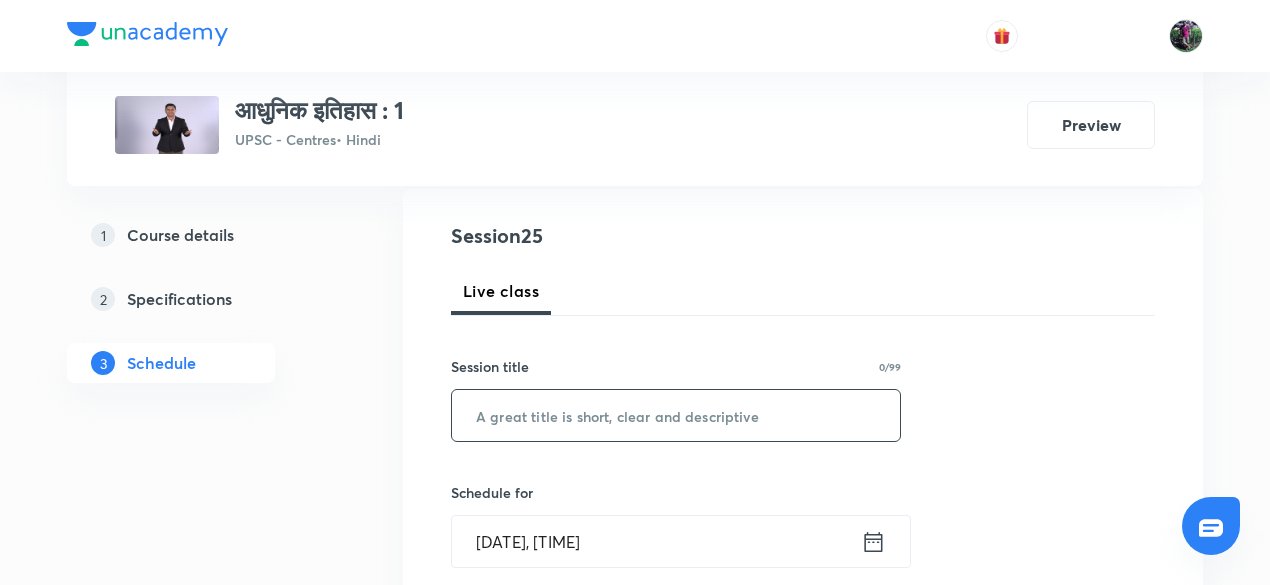 click at bounding box center [676, 415] 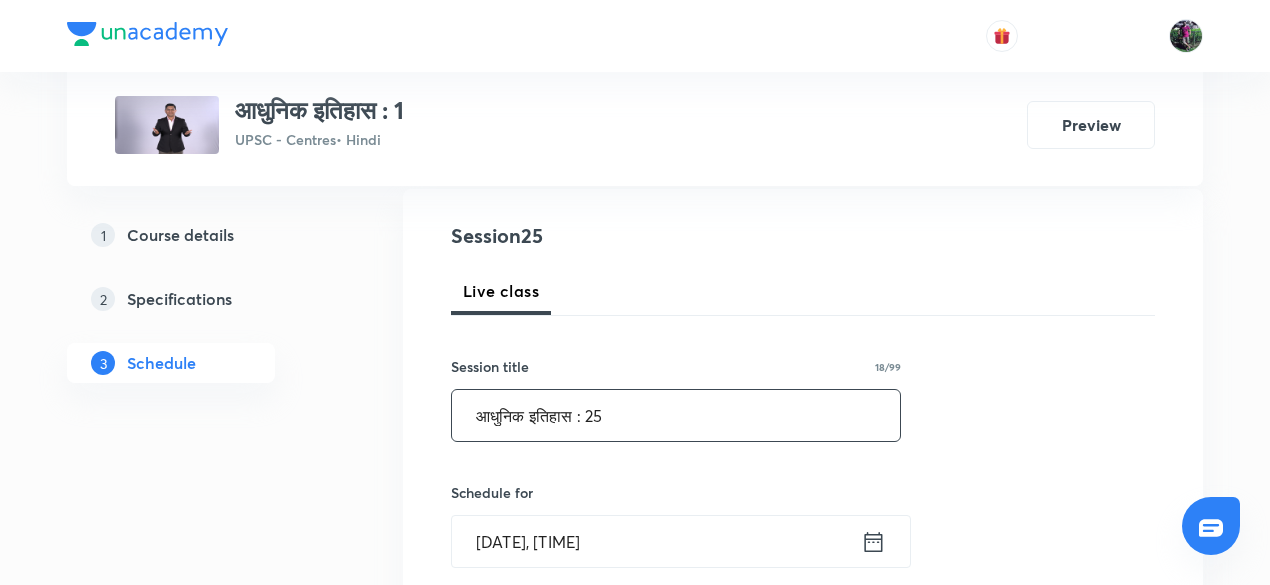 type on "आधुनिक इतिहास : 25" 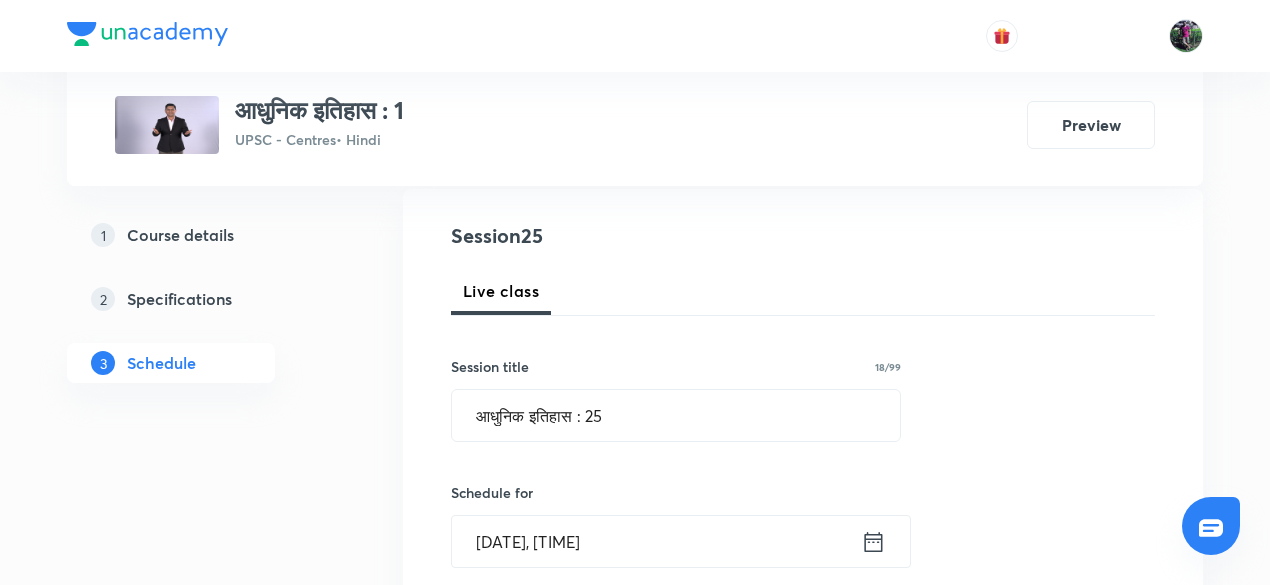 click on "Aug 5, 2025, 8:11 AM" at bounding box center [656, 541] 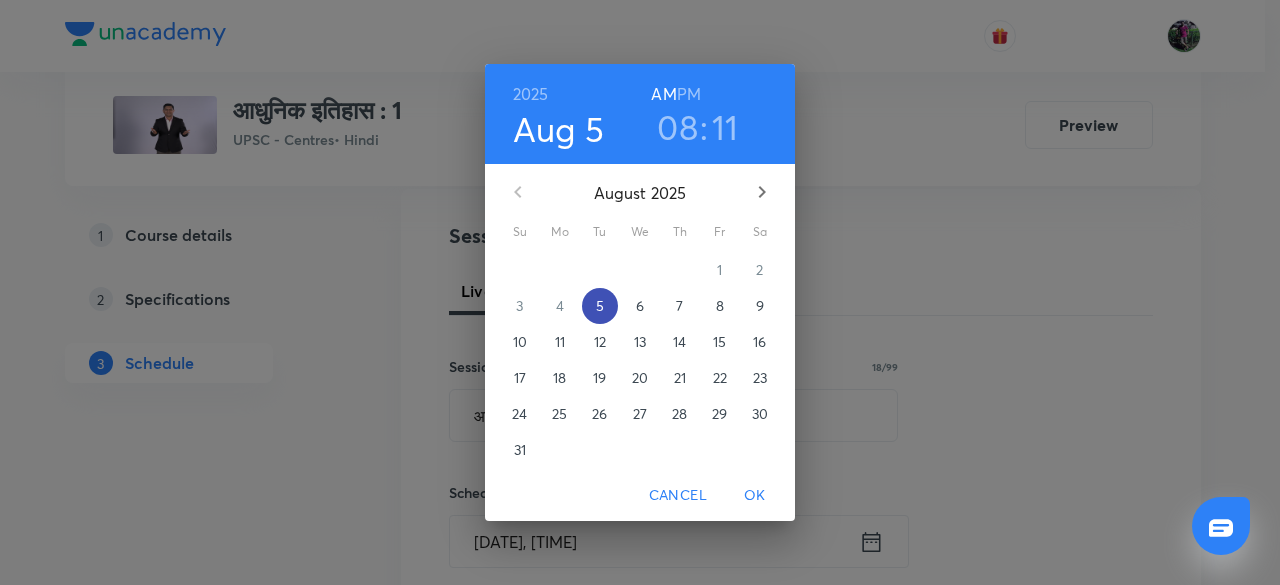 click on "5" at bounding box center (600, 306) 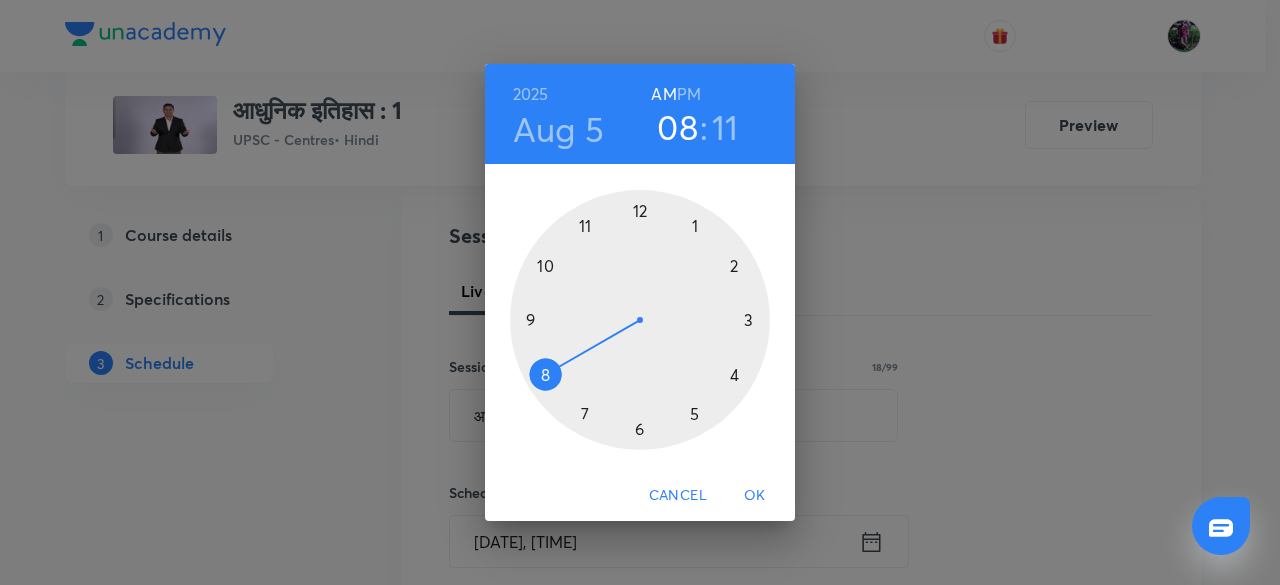 click at bounding box center [640, 320] 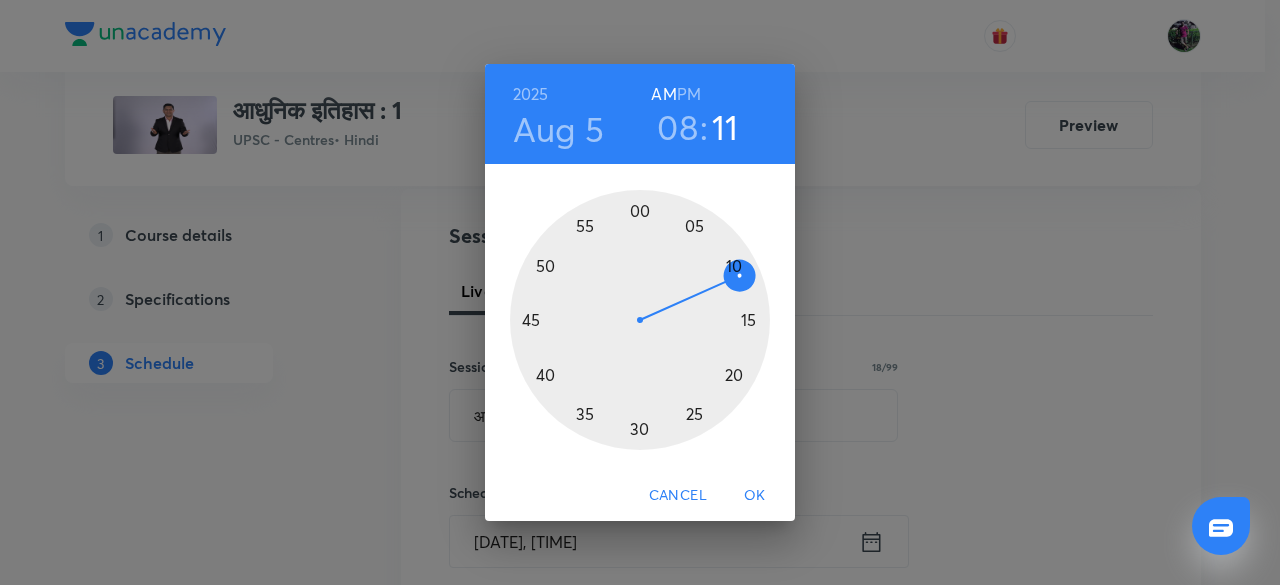 click at bounding box center [640, 320] 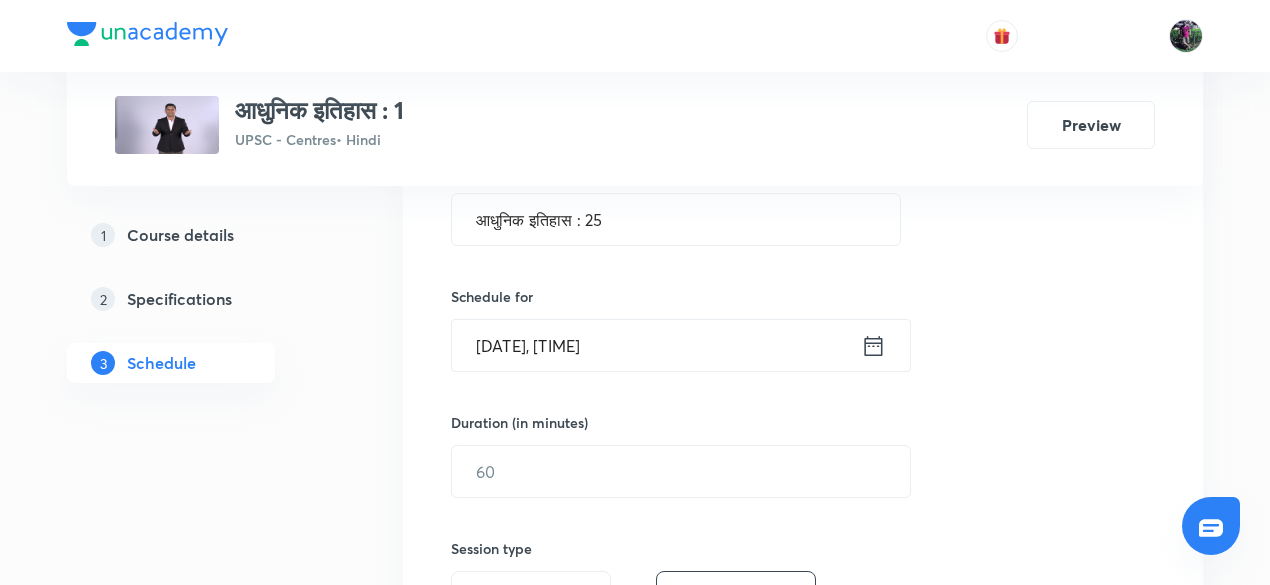 scroll, scrollTop: 408, scrollLeft: 0, axis: vertical 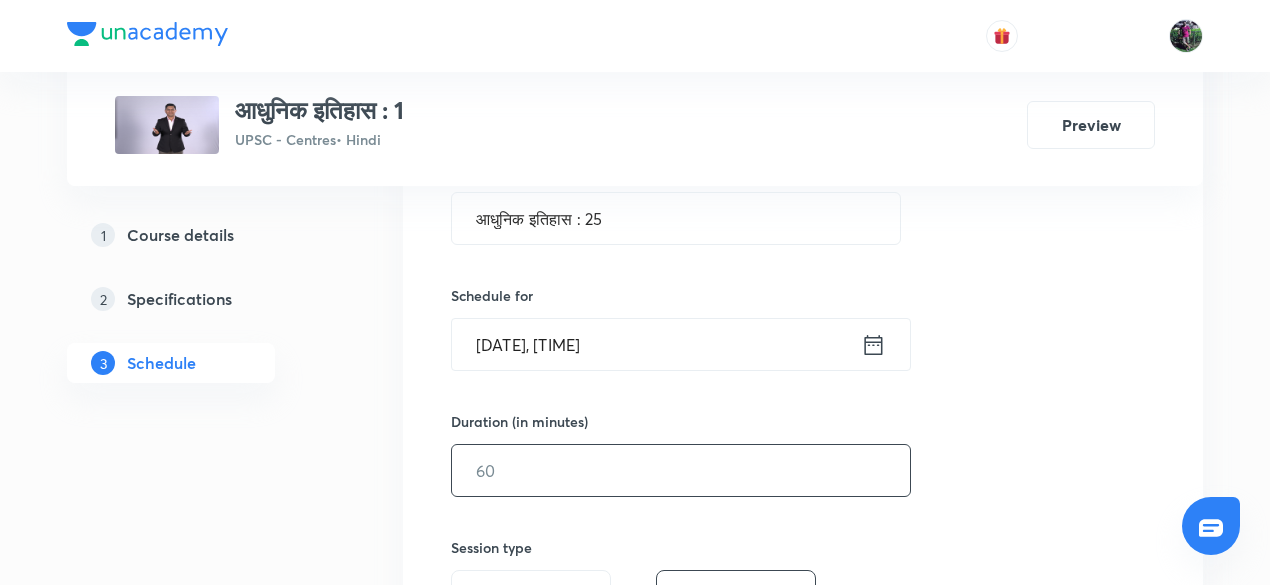 click at bounding box center (681, 470) 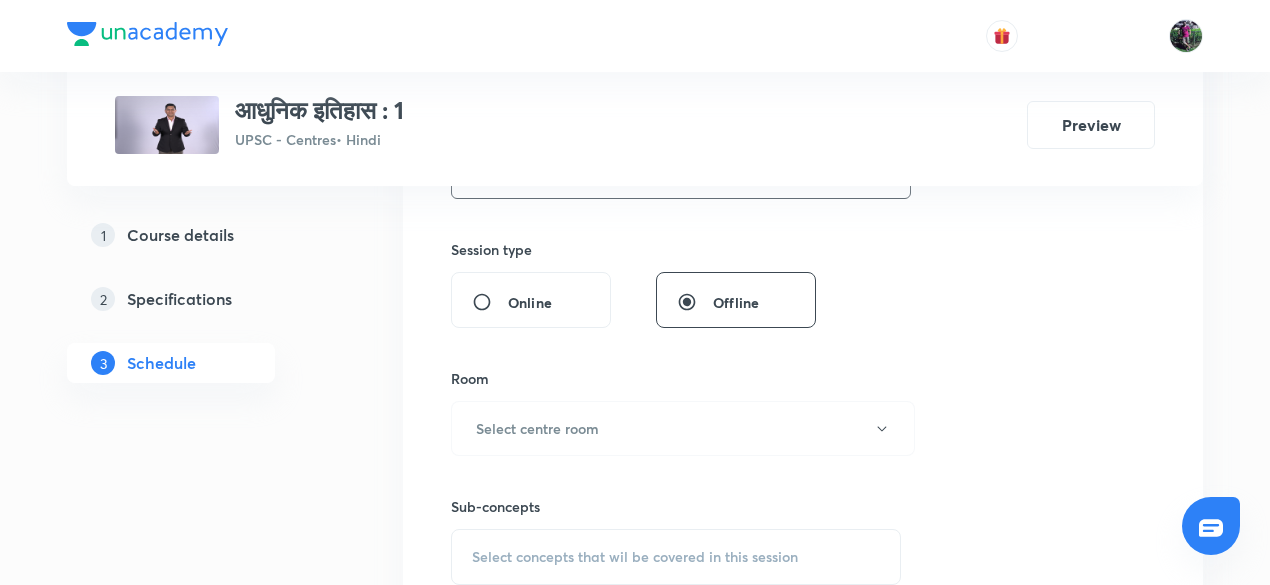 scroll, scrollTop: 886, scrollLeft: 0, axis: vertical 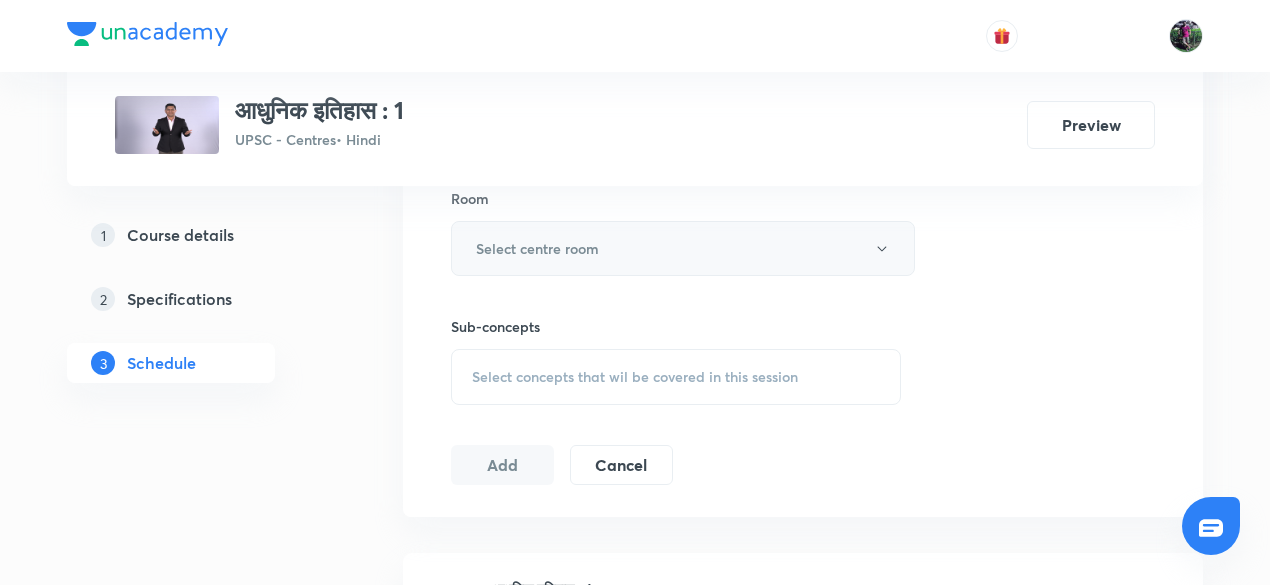 type on "150" 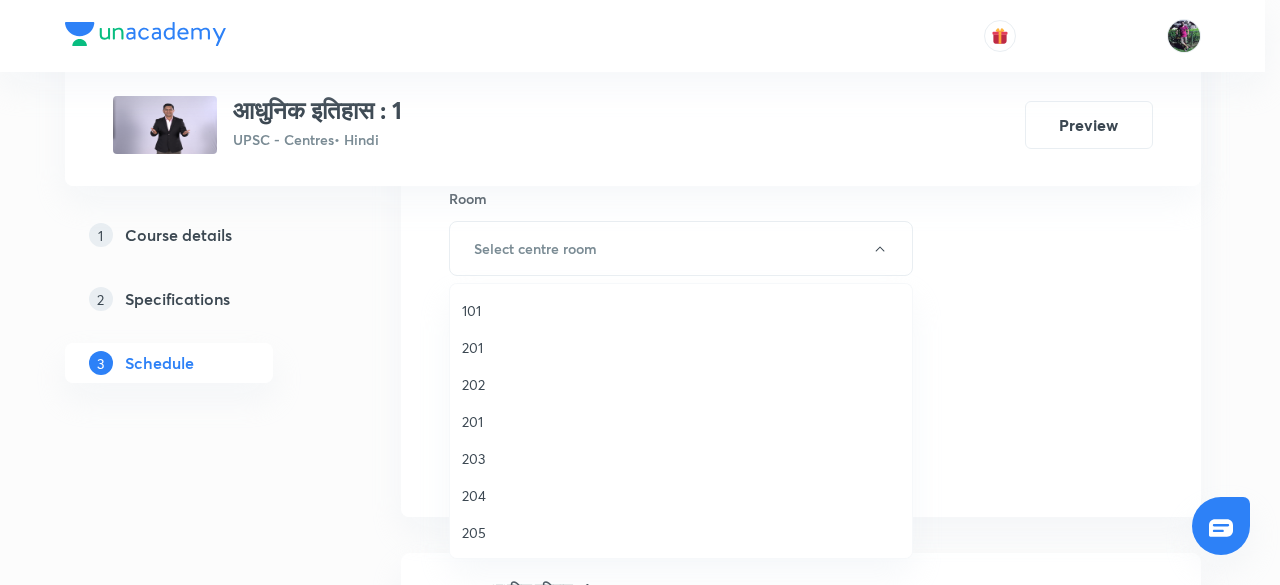 click on "201" at bounding box center (681, 421) 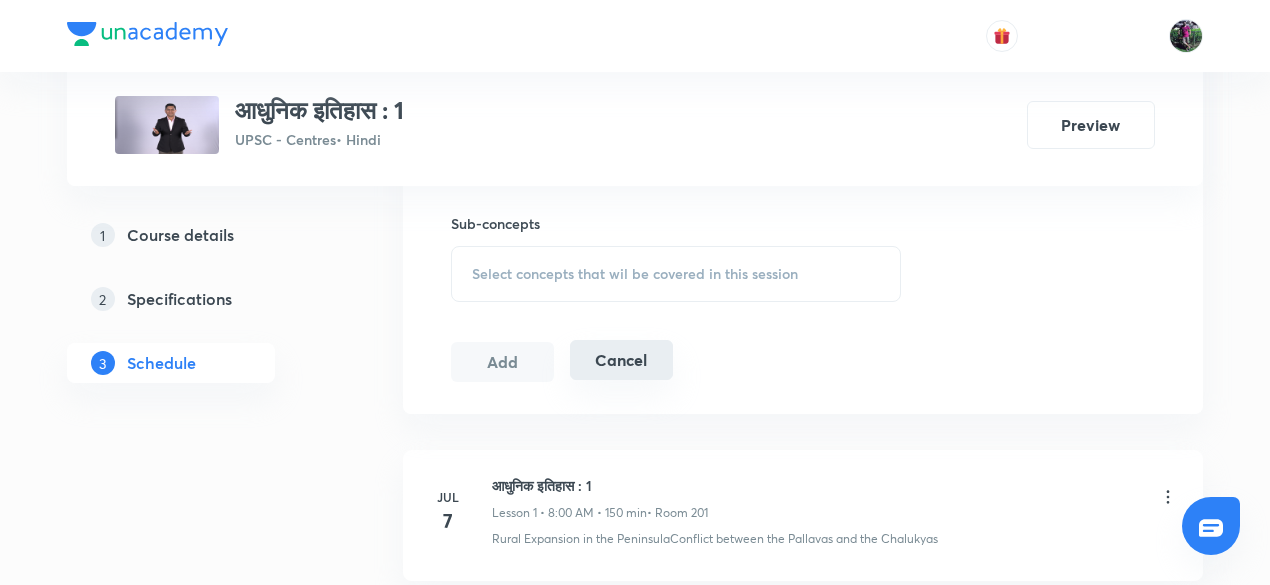 scroll, scrollTop: 992, scrollLeft: 0, axis: vertical 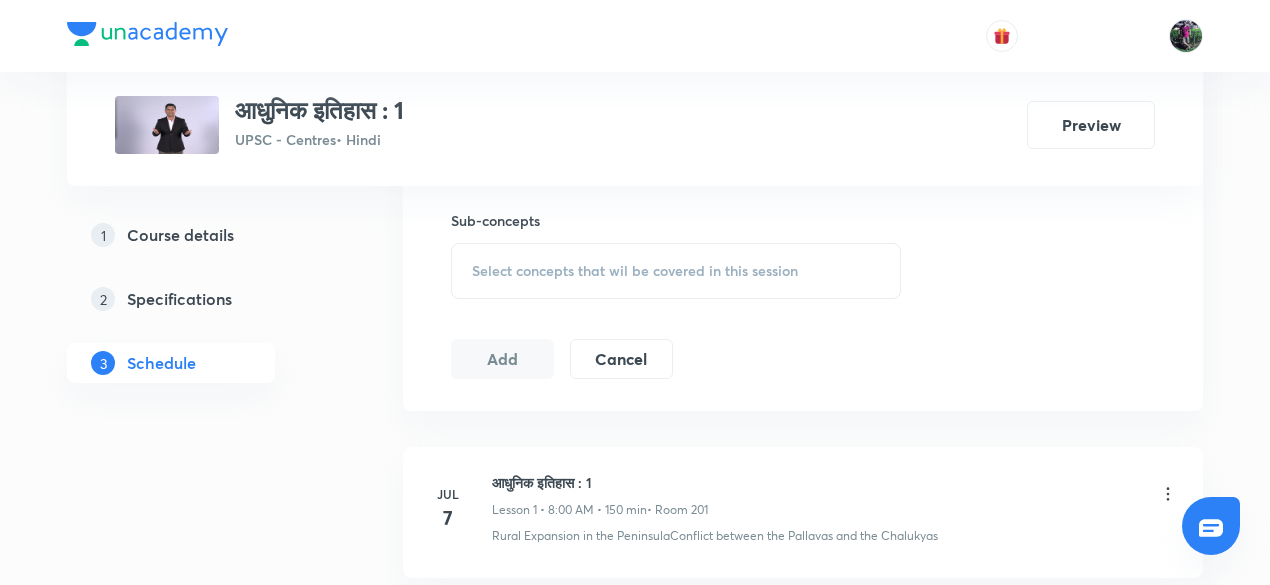 click on "Select concepts that wil be covered in this session" at bounding box center [635, 271] 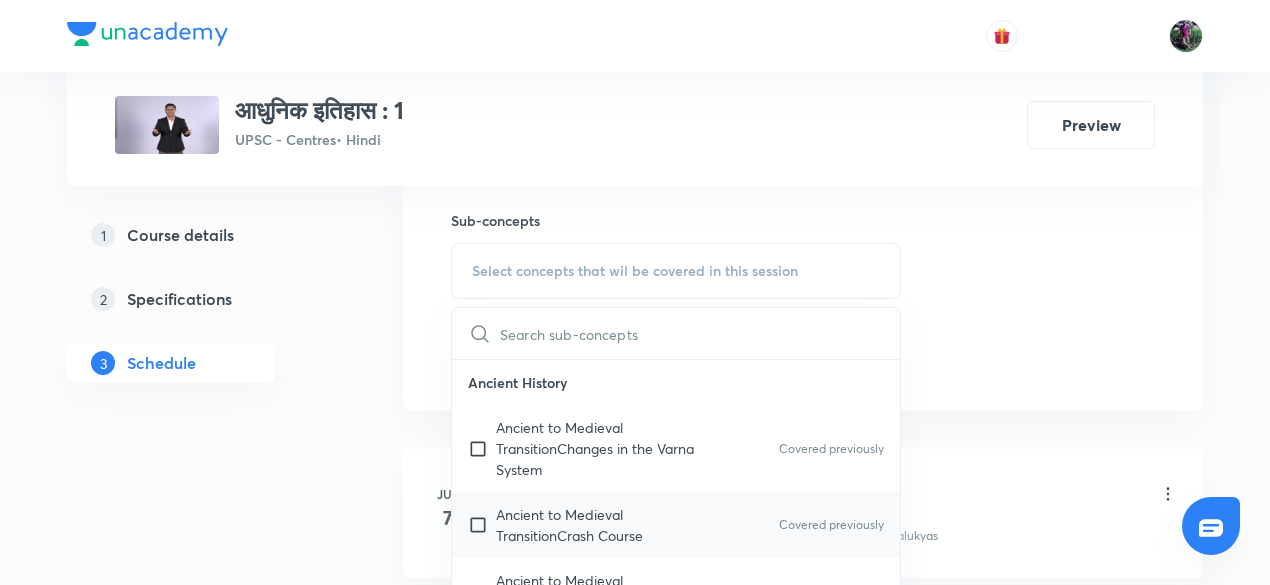 click on "Ancient to Medieval TransitionCrash Course" at bounding box center (597, 525) 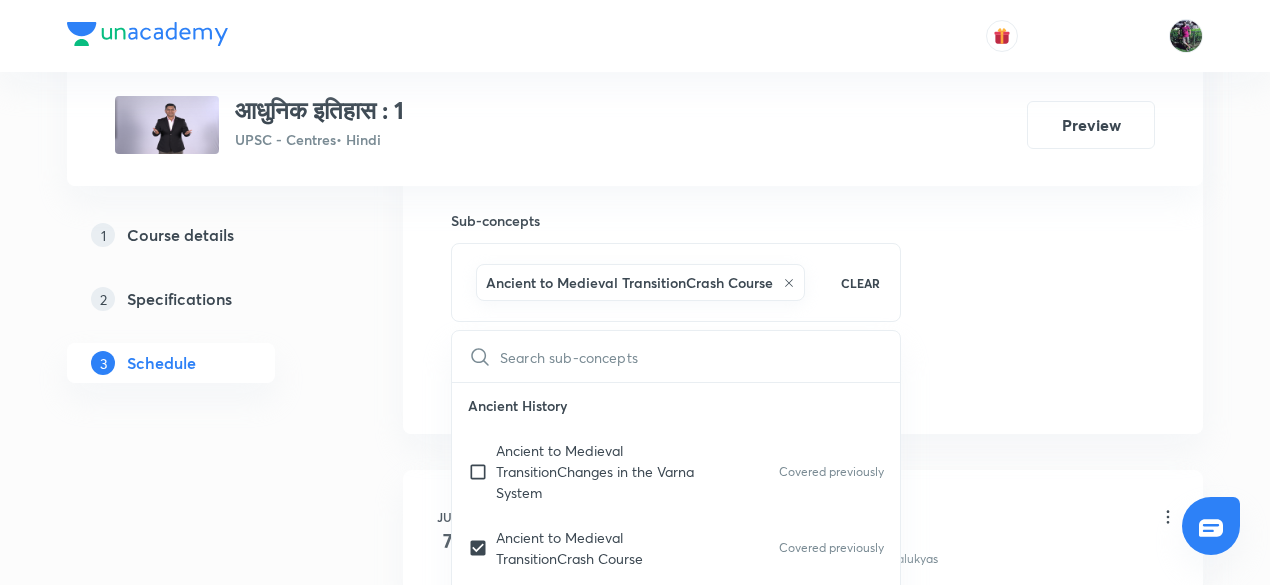 click on "Session  25 Live class Session title 18/99 आधुनिक इतिहास : 25 ​ Schedule for Aug 5, 2025, 8:28 AM ​ Duration (in minutes) 150 ​   Session type Online Offline Room 201 Sub-concepts Ancient to Medieval TransitionCrash Course CLEAR ​ Ancient History Ancient to Medieval TransitionChanges in the Varna System Covered previously Ancient to Medieval TransitionCrash Course Covered previously Ancient to Medieval TransitionDecline of Trade and Towns Covered previously Ancient to Medieval TransitionNew Agrarian Economy Ancient to Medieval TransitionRise of Landlords Ancient to Medieval TransitionRise of Regional Identities Ancient to Medieval TransitionSocial Crisis and Agrarian Changes Ancient to Medieval TransitionTantrism Ancient to Medieval TransitionThe Bhakti Cult Ancient to Medieval TransitionThe Divine Hierarchy Ancient to Medieval TransitionTrends in Literature Civilization in Eastern IndiaCivilization in Assam Civilization in Eastern IndiaCivilization in Bengal Harsha & His Times" at bounding box center (803, -79) 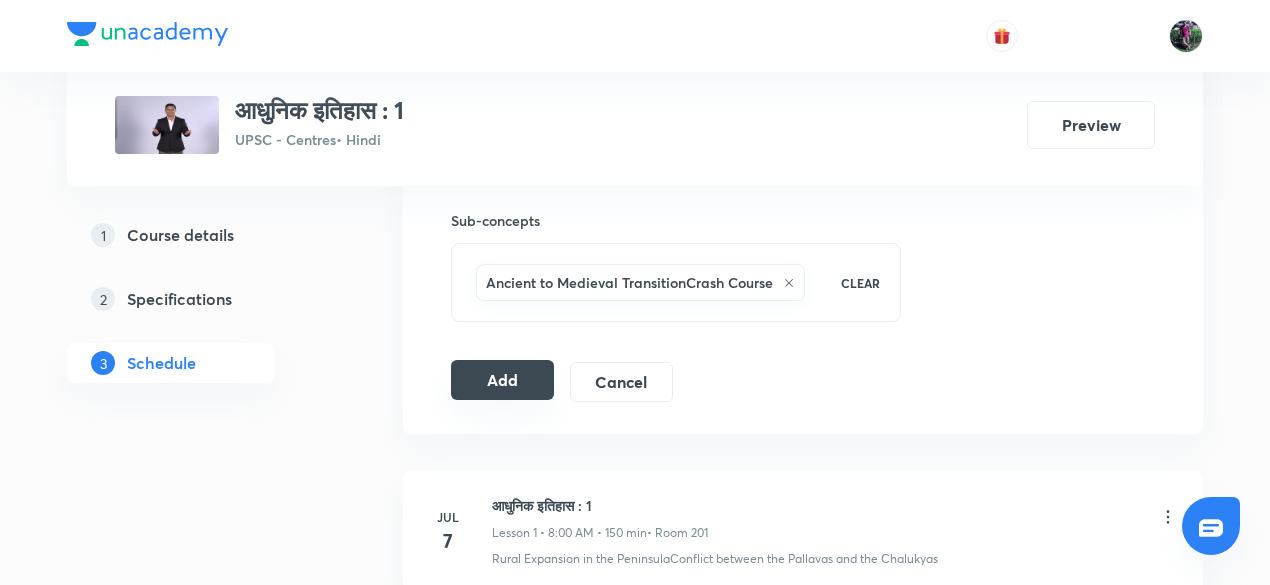 click on "Add" at bounding box center (502, 380) 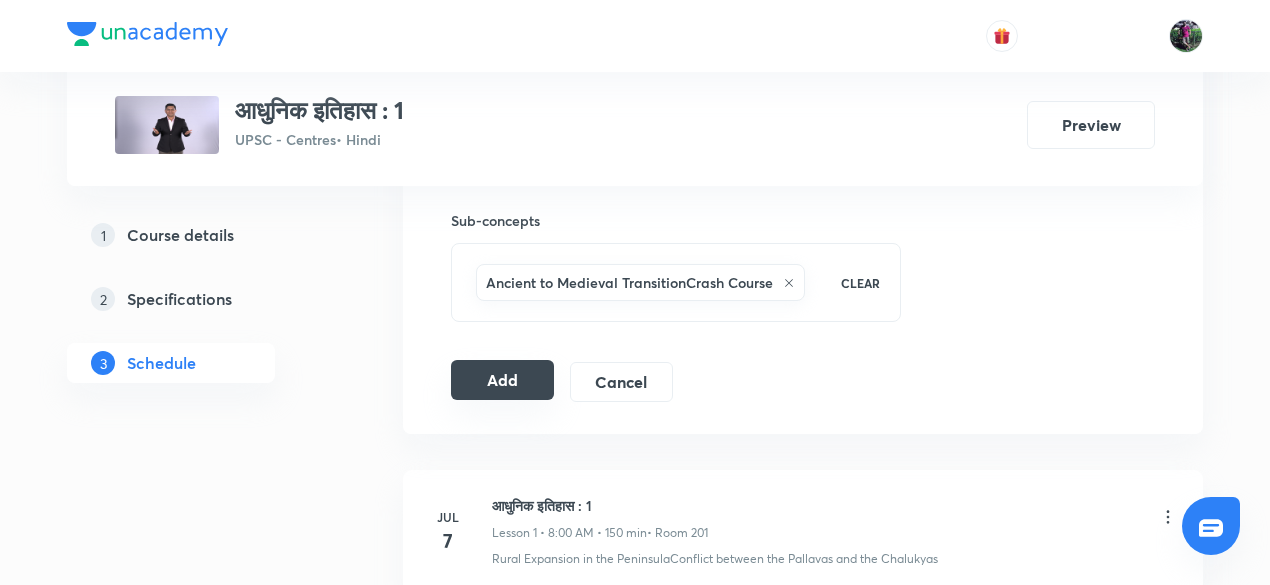 click on "Add" at bounding box center (502, 380) 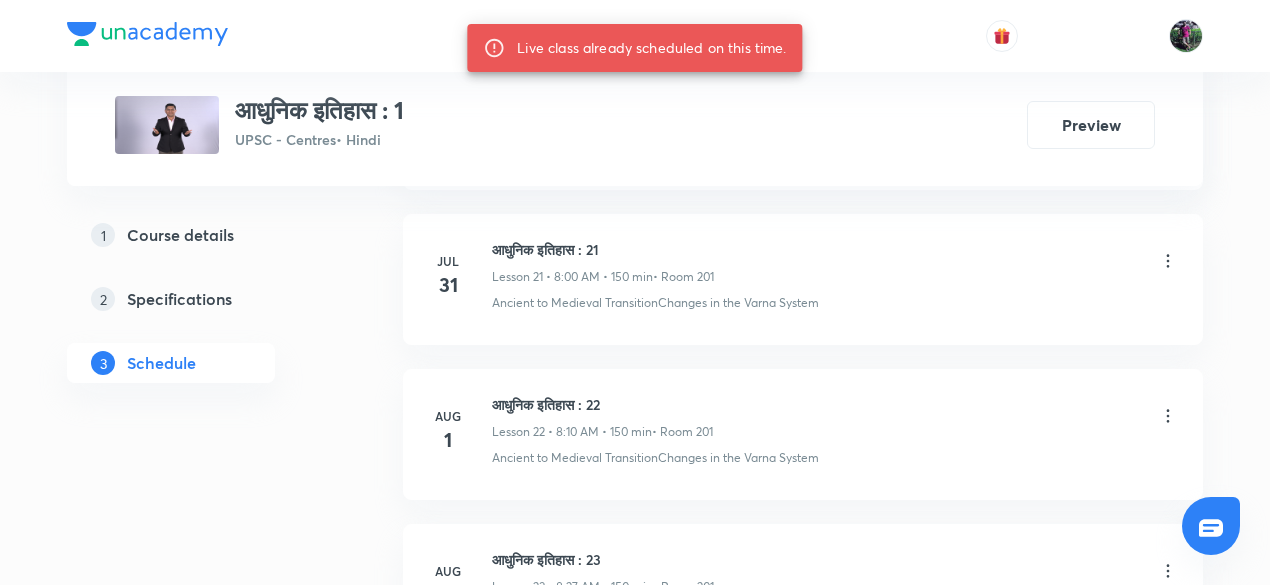 scroll, scrollTop: 4740, scrollLeft: 0, axis: vertical 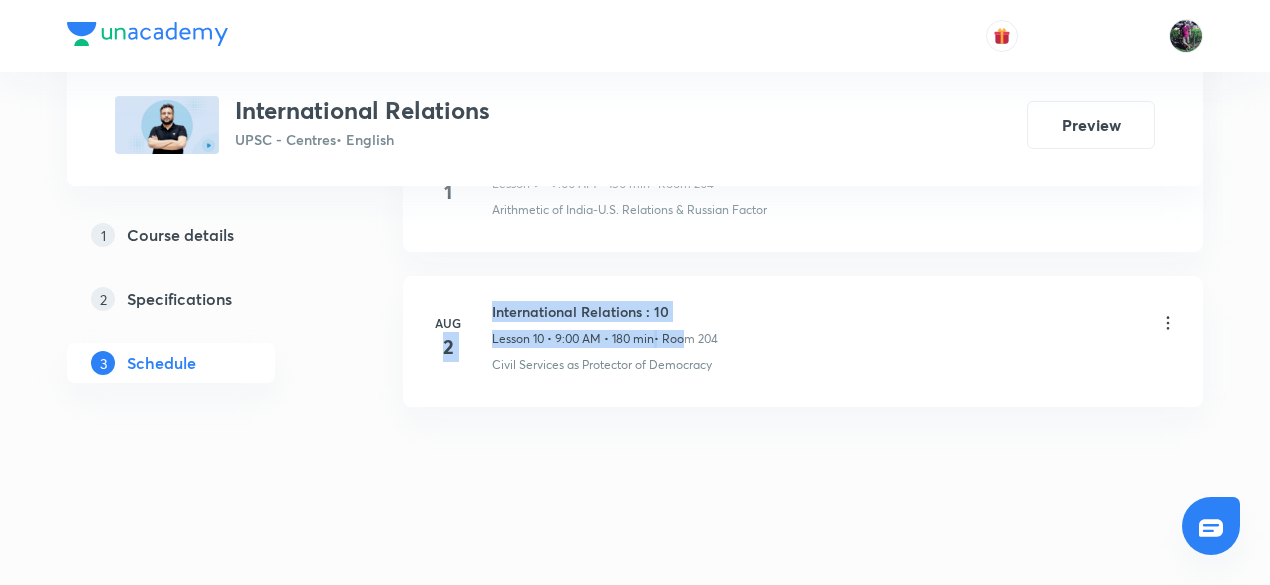 drag, startPoint x: 488, startPoint y: 303, endPoint x: 680, endPoint y: 314, distance: 192.31485 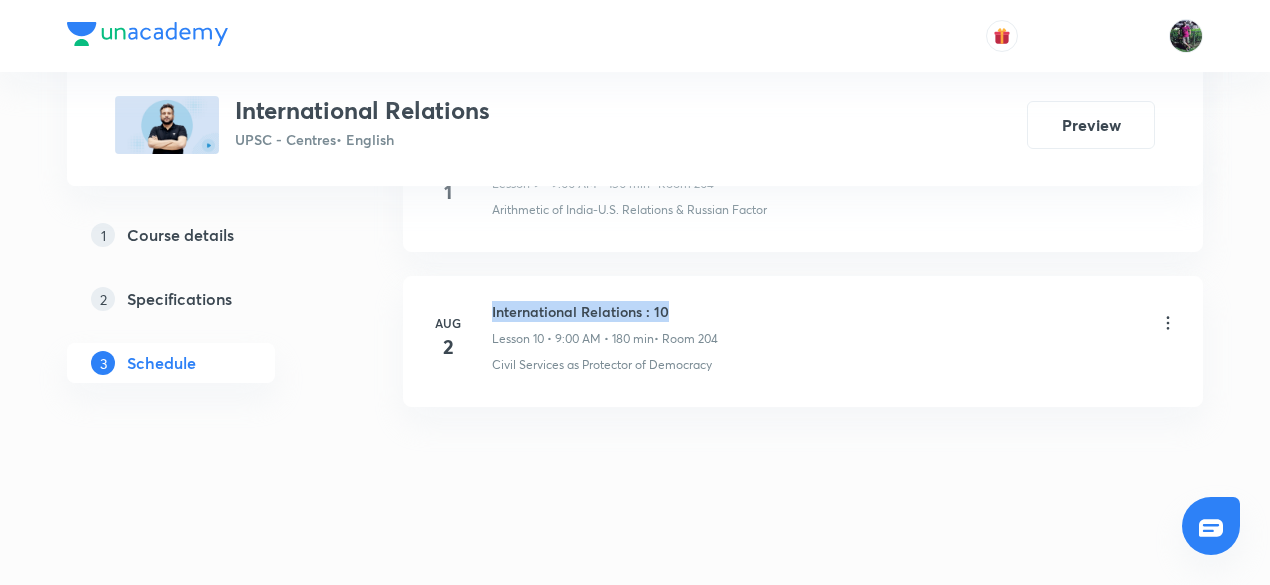 drag, startPoint x: 490, startPoint y: 300, endPoint x: 708, endPoint y: 301, distance: 218.00229 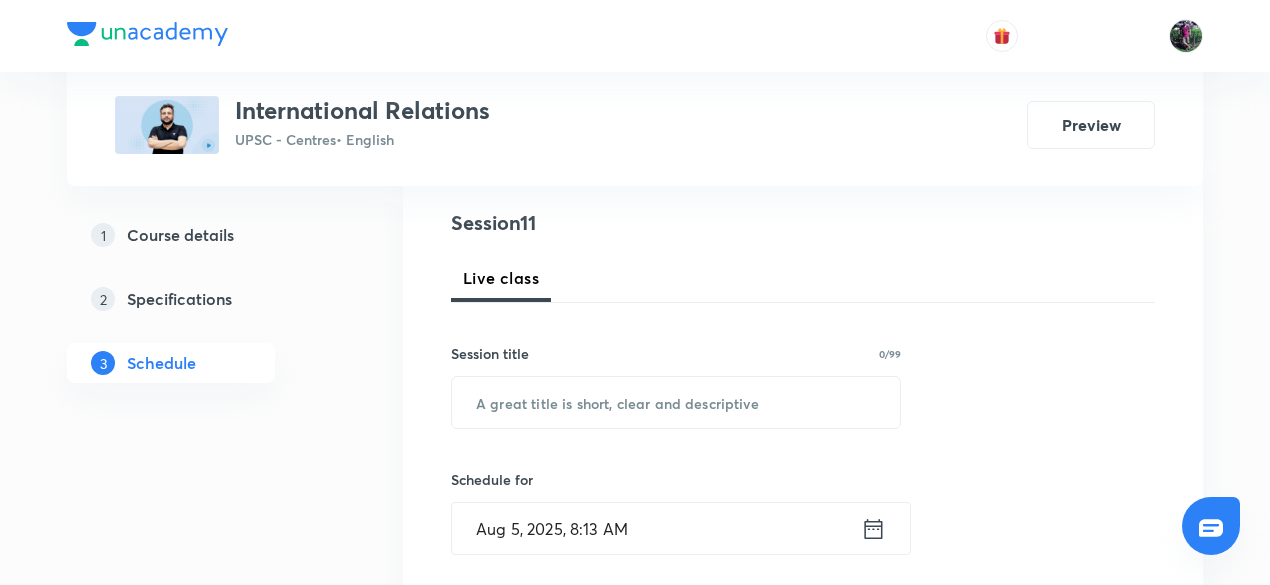 scroll, scrollTop: 229, scrollLeft: 0, axis: vertical 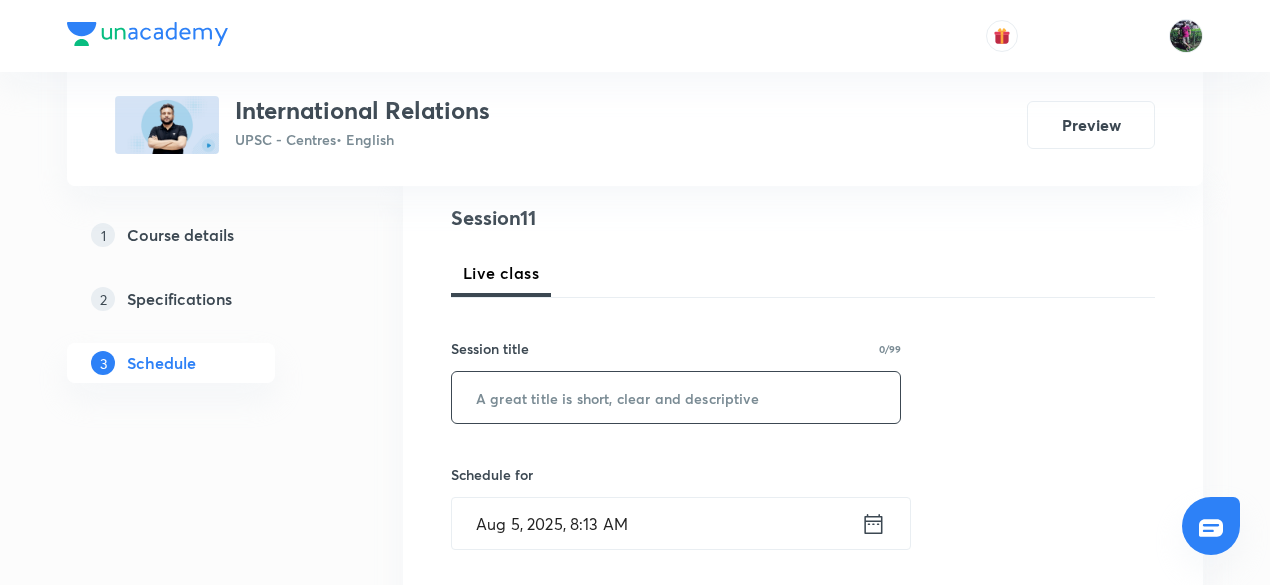 click at bounding box center (676, 397) 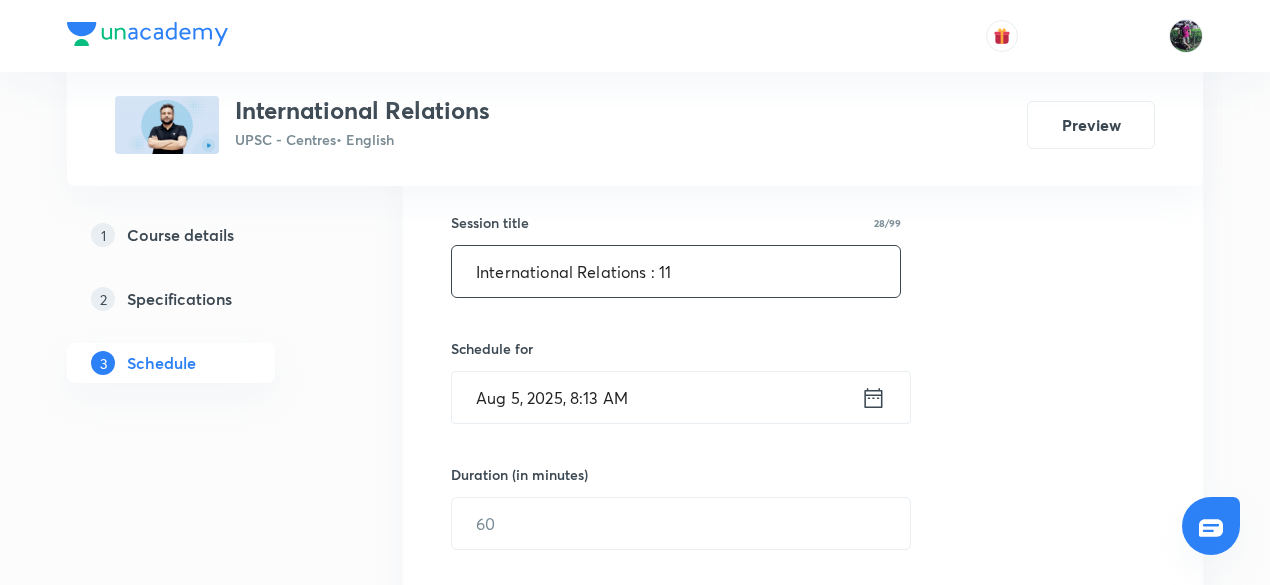 scroll, scrollTop: 450, scrollLeft: 0, axis: vertical 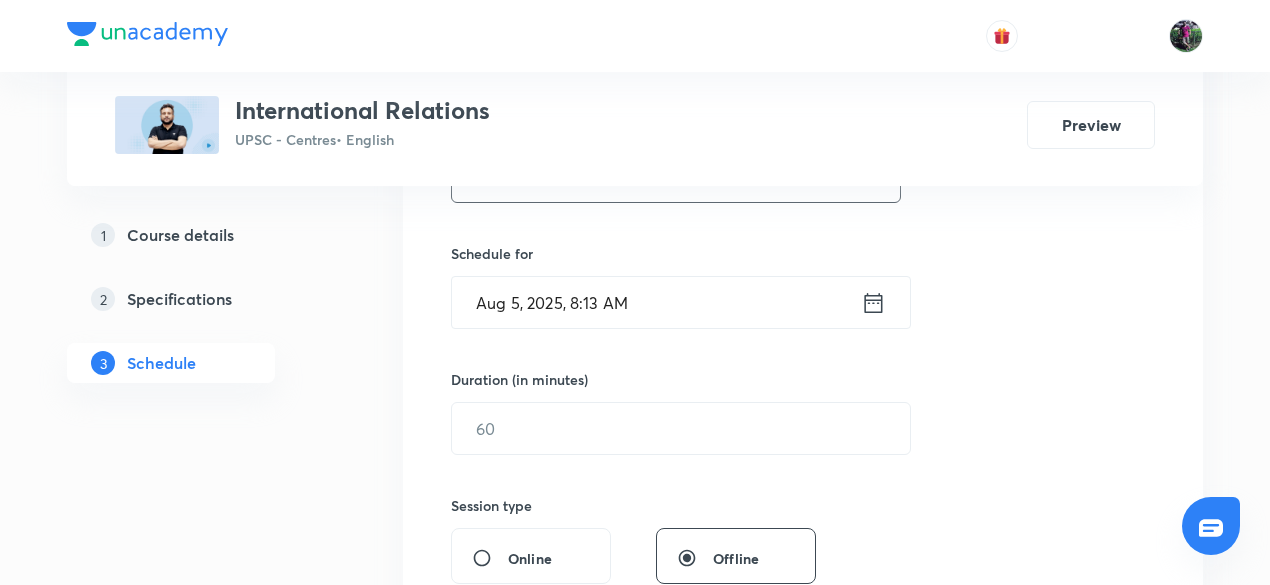 type on "International Relations : 11" 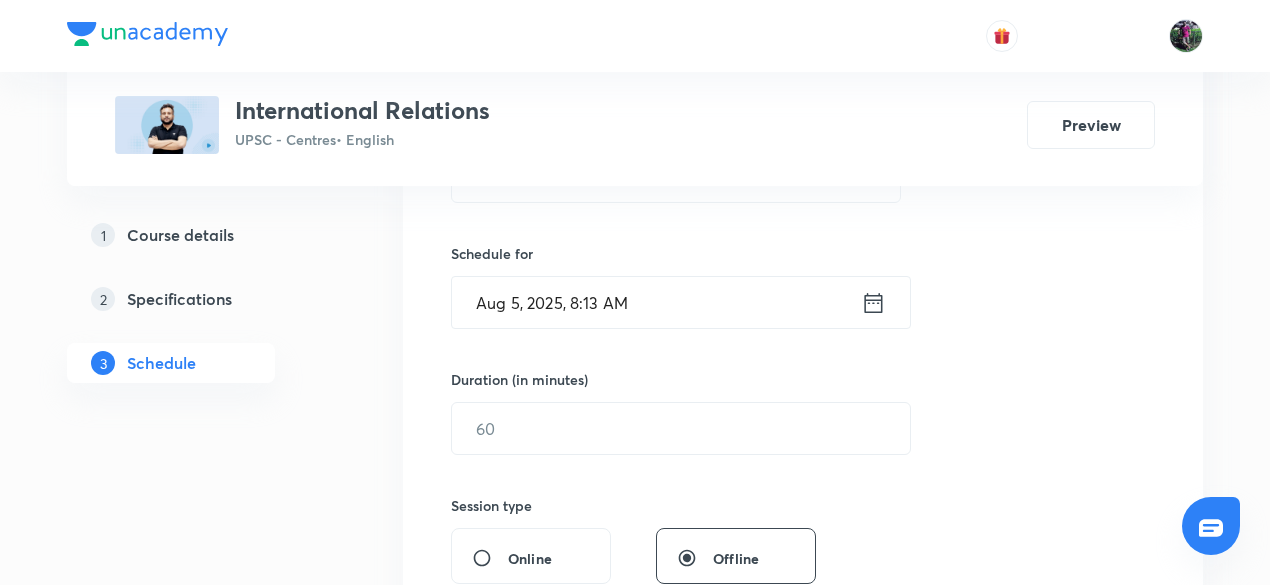 click on "Aug 5, 2025, 8:13 AM" at bounding box center (656, 302) 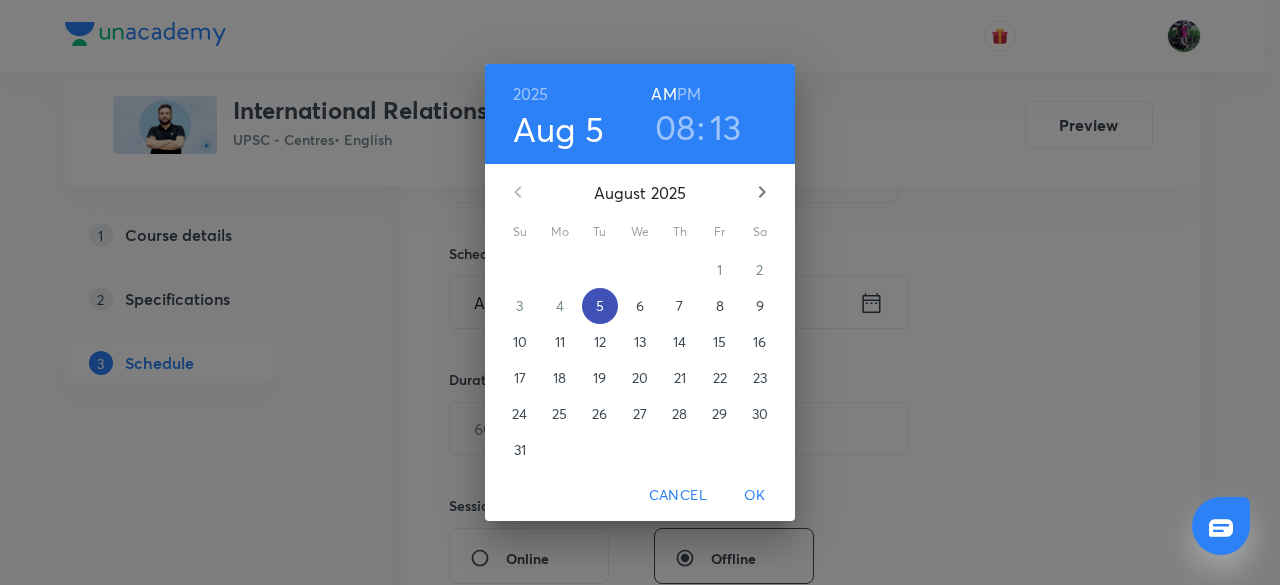 click on "5" at bounding box center [600, 306] 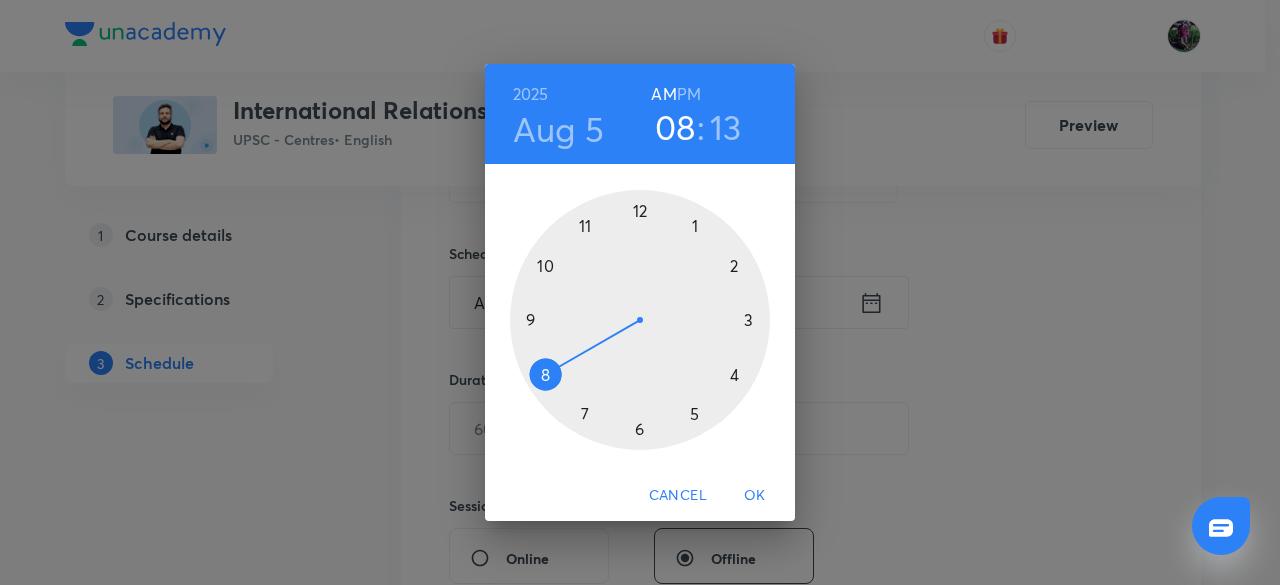 click at bounding box center [640, 320] 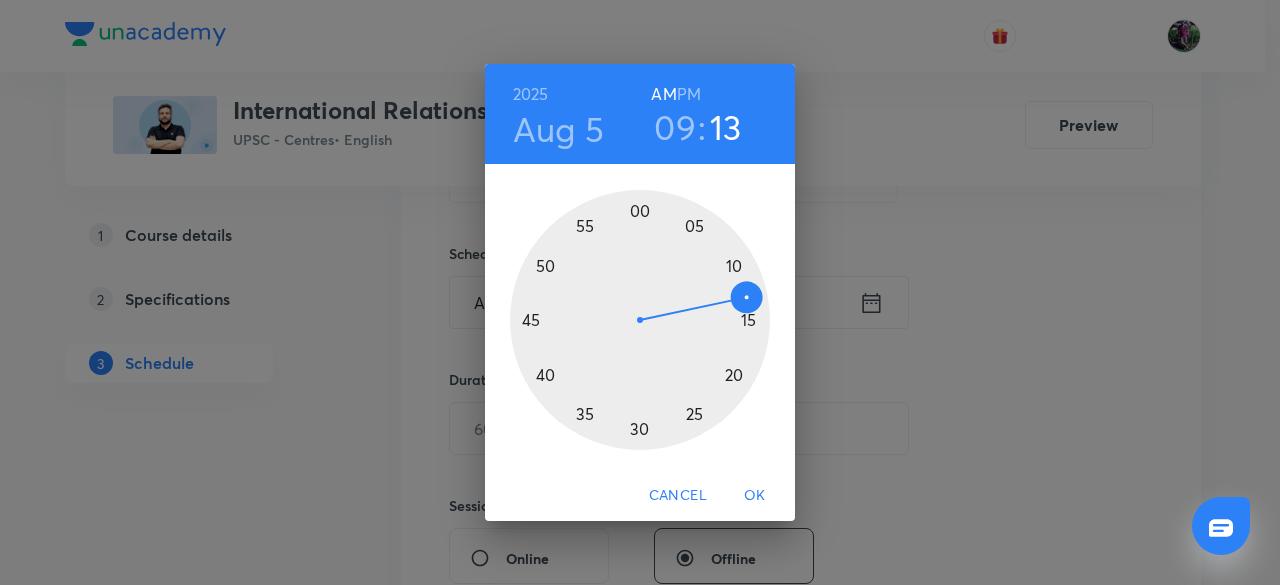 click at bounding box center [640, 320] 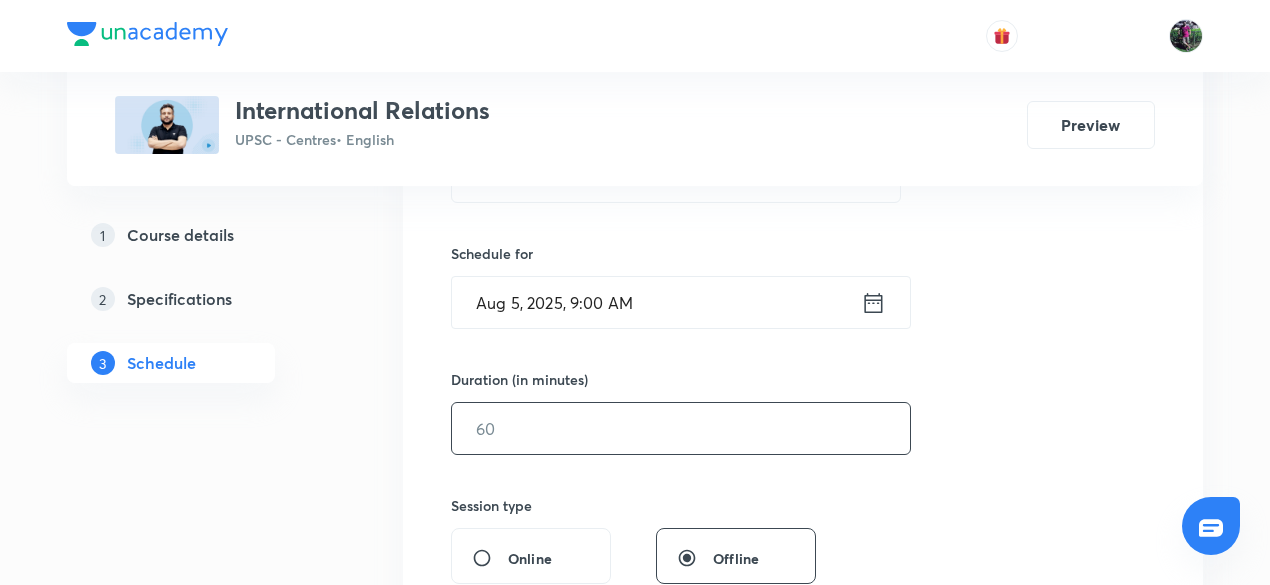 scroll, scrollTop: 496, scrollLeft: 0, axis: vertical 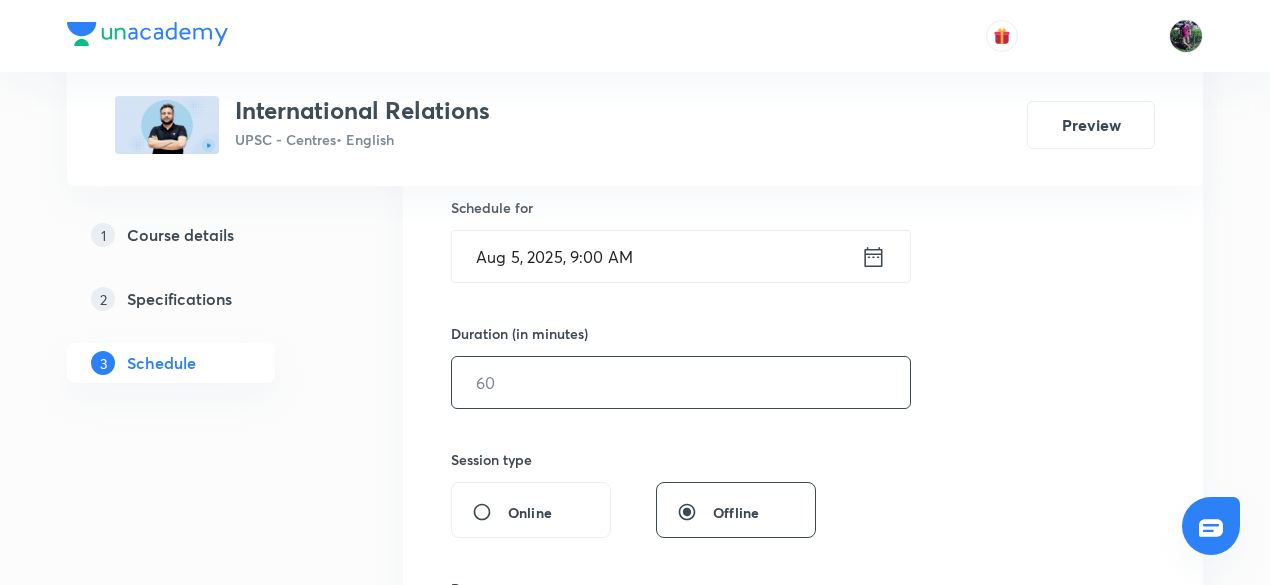 click at bounding box center (681, 382) 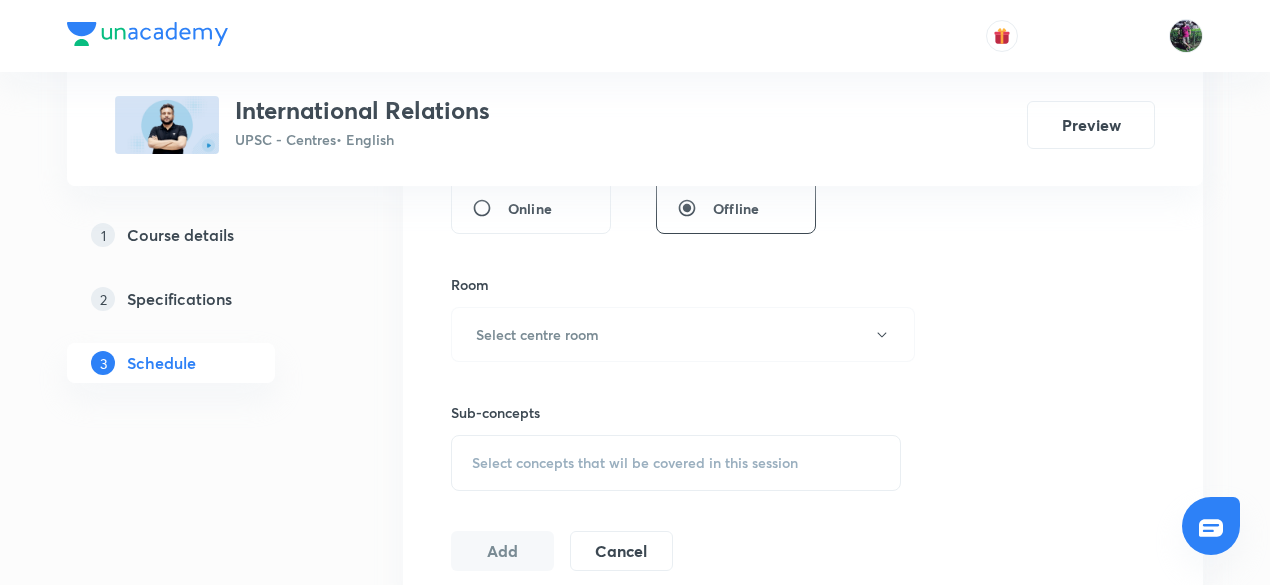 scroll, scrollTop: 802, scrollLeft: 0, axis: vertical 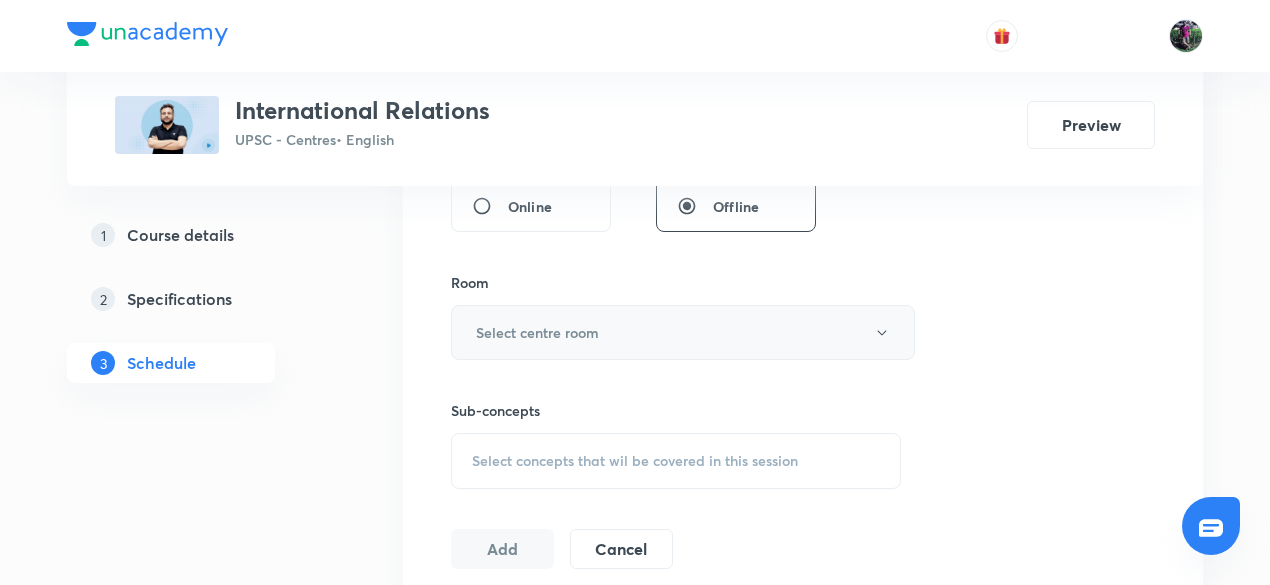 type on "150" 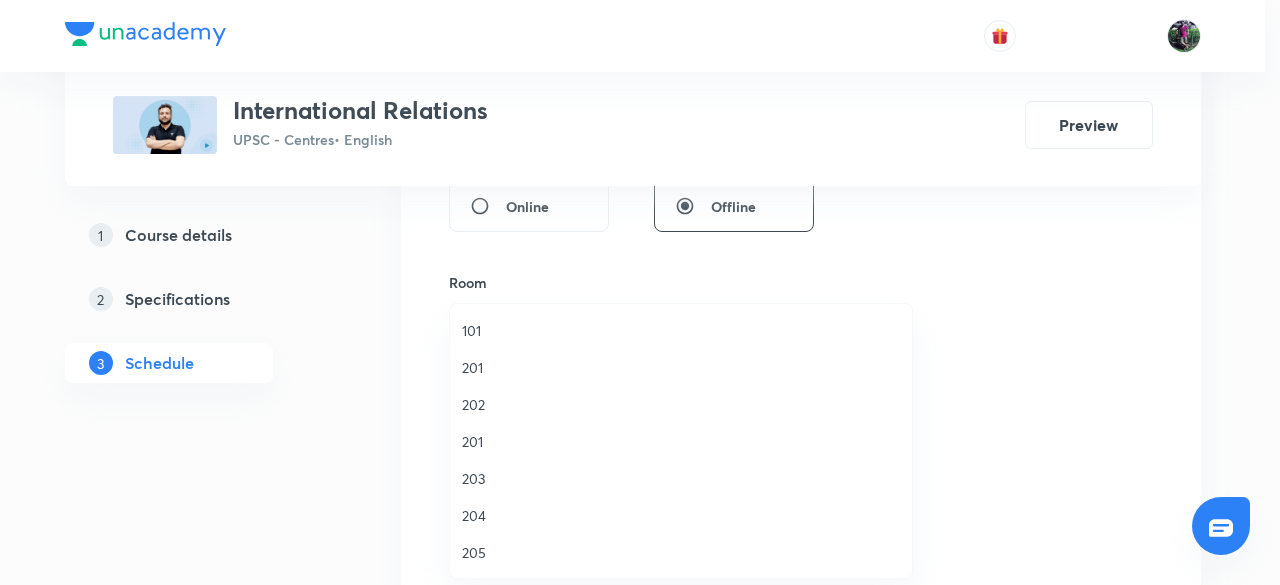 click on "204" at bounding box center [681, 515] 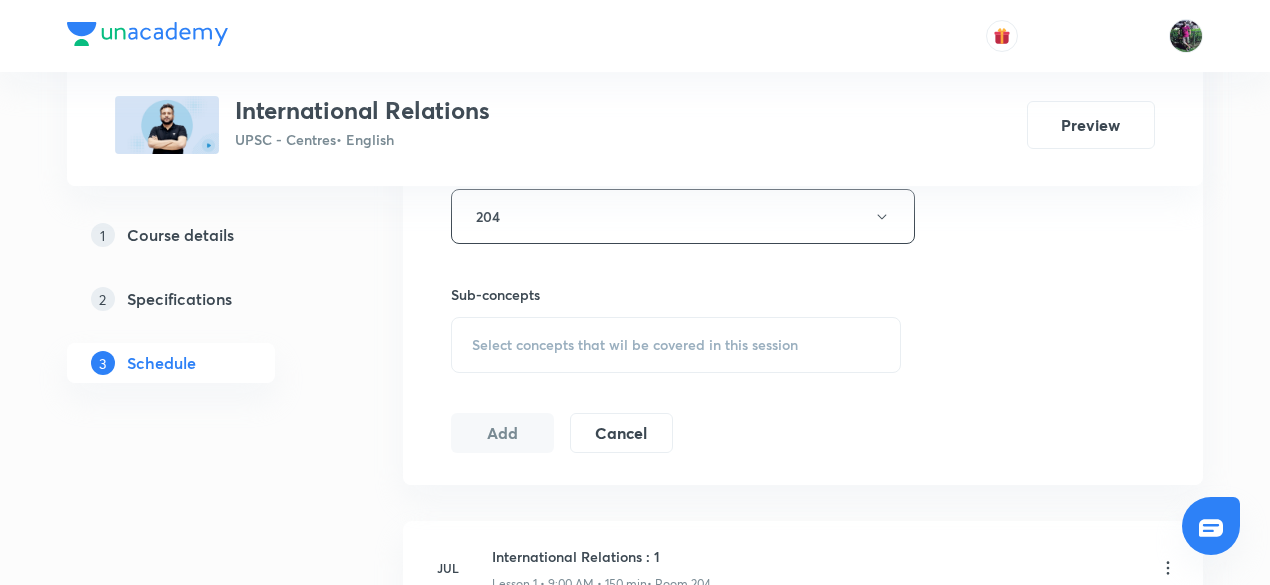scroll, scrollTop: 927, scrollLeft: 0, axis: vertical 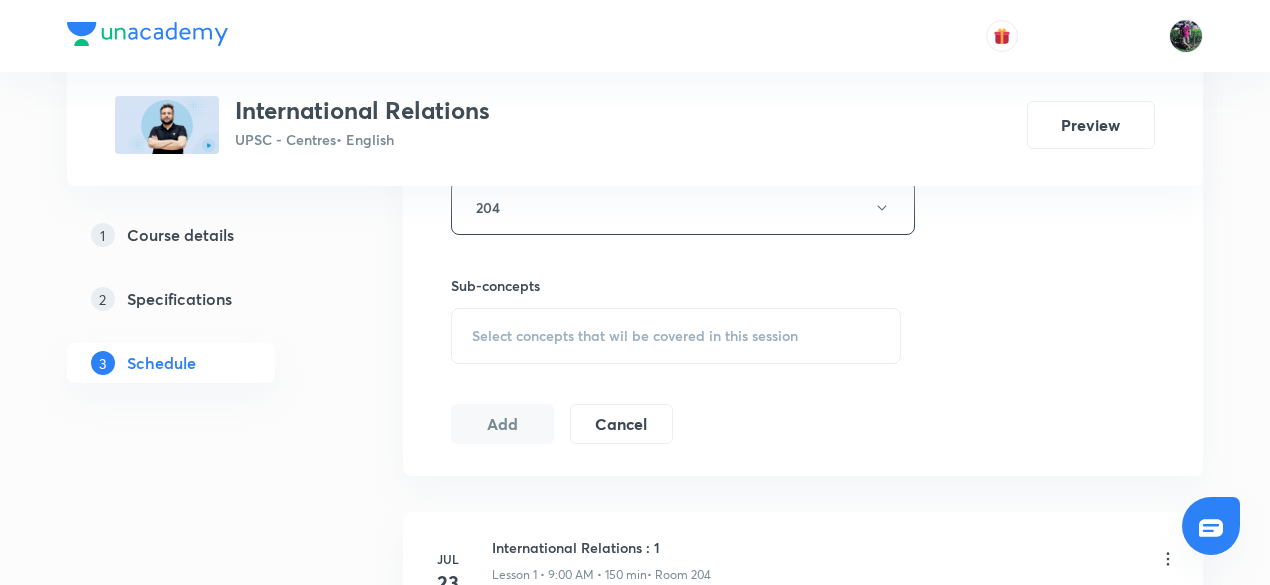 click on "Select concepts that wil be covered in this session" at bounding box center [676, 336] 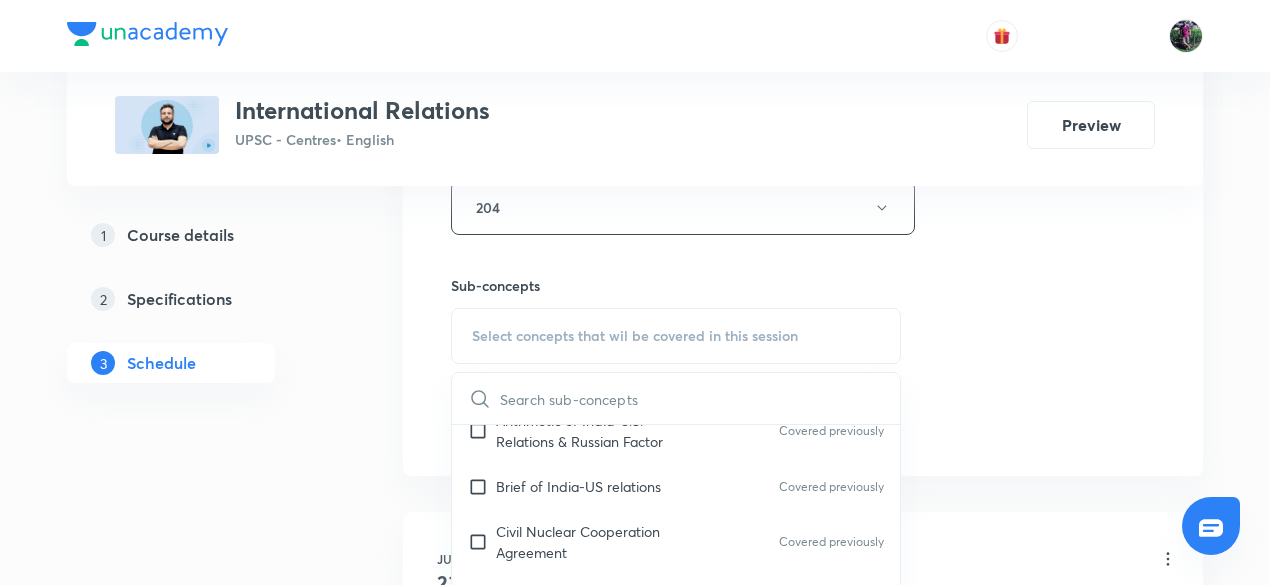 scroll, scrollTop: 185, scrollLeft: 0, axis: vertical 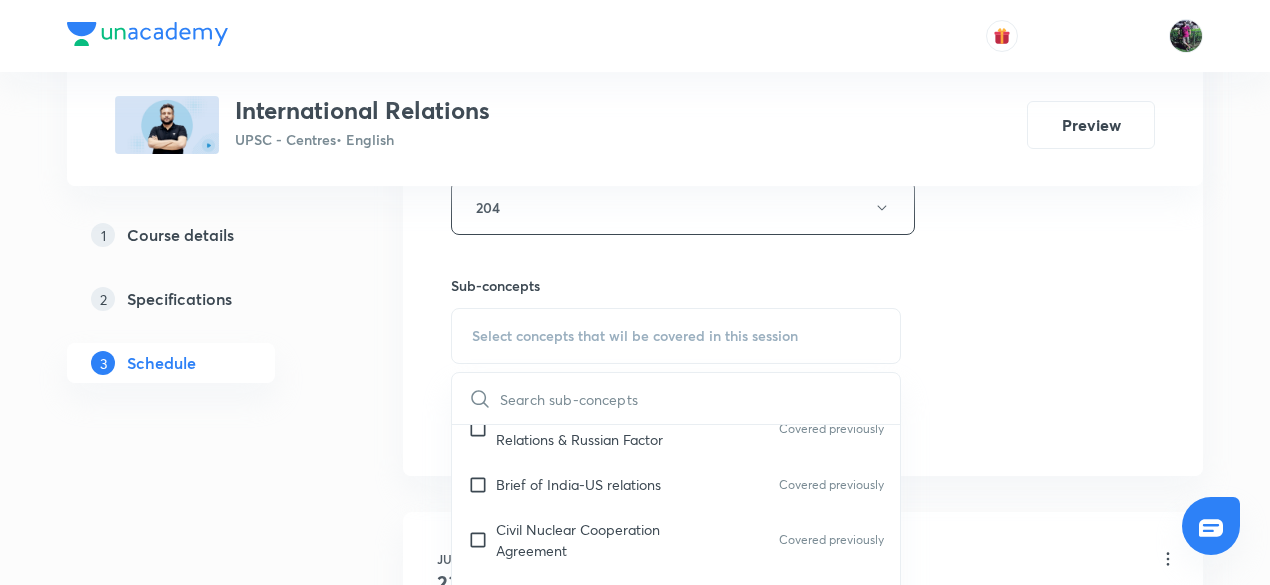 click on "Brief of India-US relations" at bounding box center [578, 484] 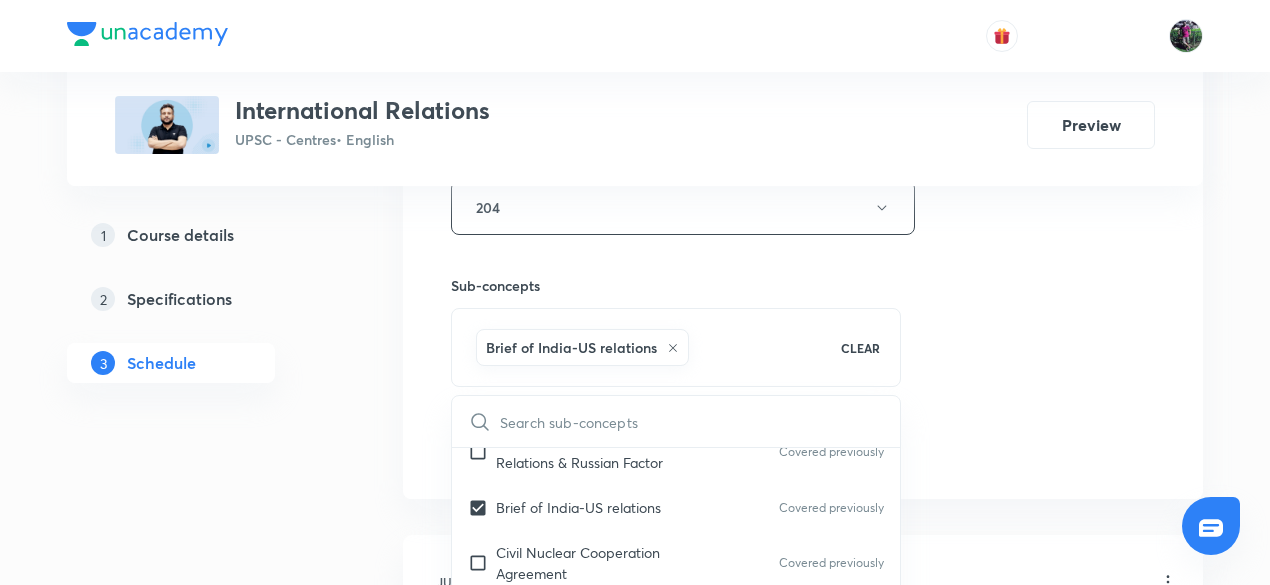 click on "Session  11 Live class Session title 28/99 International Relations : 11 ​ Schedule for Aug 5, 2025, 9:00 AM ​ Duration (in minutes) 150 ​   Session type Online Offline Room 204 Sub-concepts Brief of India-US relations CLEAR ​ Civil Services as Protector of Democracy Civil Services as Protector of Democracy Covered previously India and USA Arithmetic of India-U.S. Relations & Russian Factor Covered previously Brief of India-US relations Covered previously Civil Nuclear Cooperation Agreement Covered previously Conflicts at WTO Cooperation b/w India-USA in Balancing China Defence Cooperation Evolution of Relation After the Cold War Era Importance of New Security Strategy of USA for India Pivot to the East Policy of the USA QUAD Recent Developments Rise of Protectionist Regime in USA & Challenges for India US-India relation & Sanctions on Russia & Iran Visa Free Trade India-Africa African Co-operation in Security and Peace in IOR India-Africa Trade Relations & Prospects Indian Diaspora in Africa. EU-GDPR" at bounding box center [803, -14] 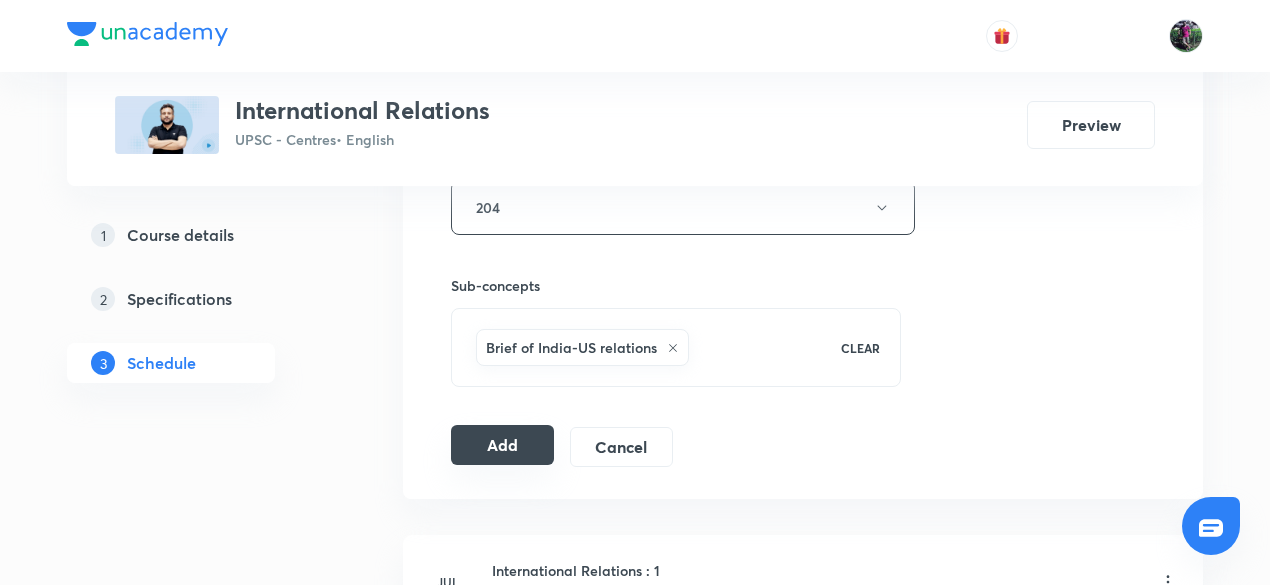 click on "Add" at bounding box center [502, 445] 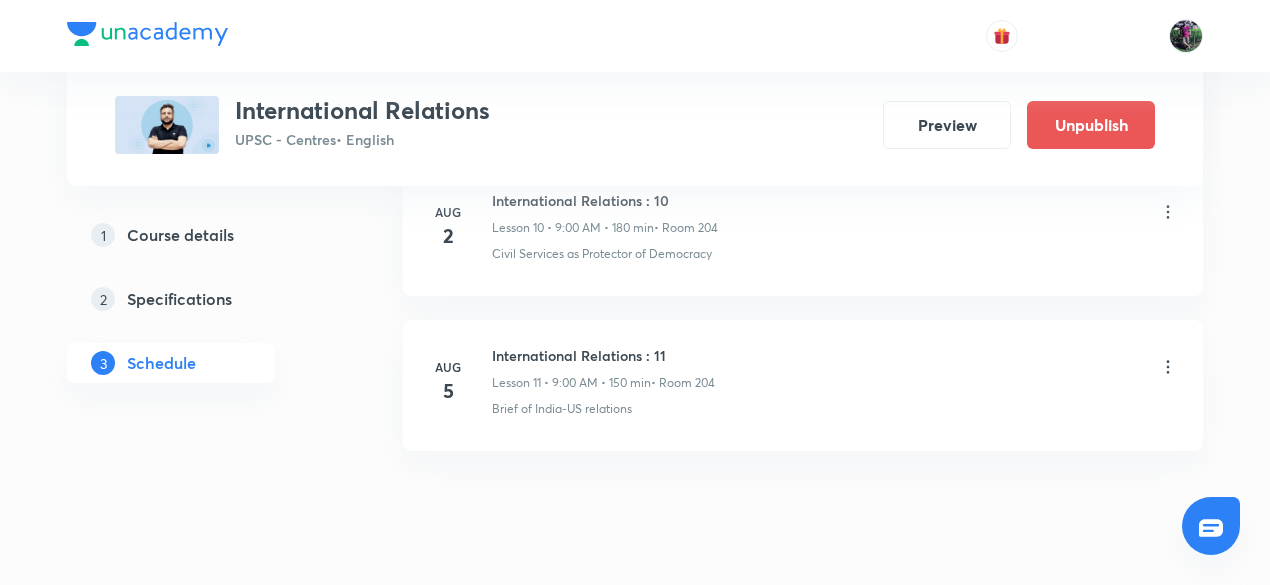 scroll, scrollTop: 1796, scrollLeft: 0, axis: vertical 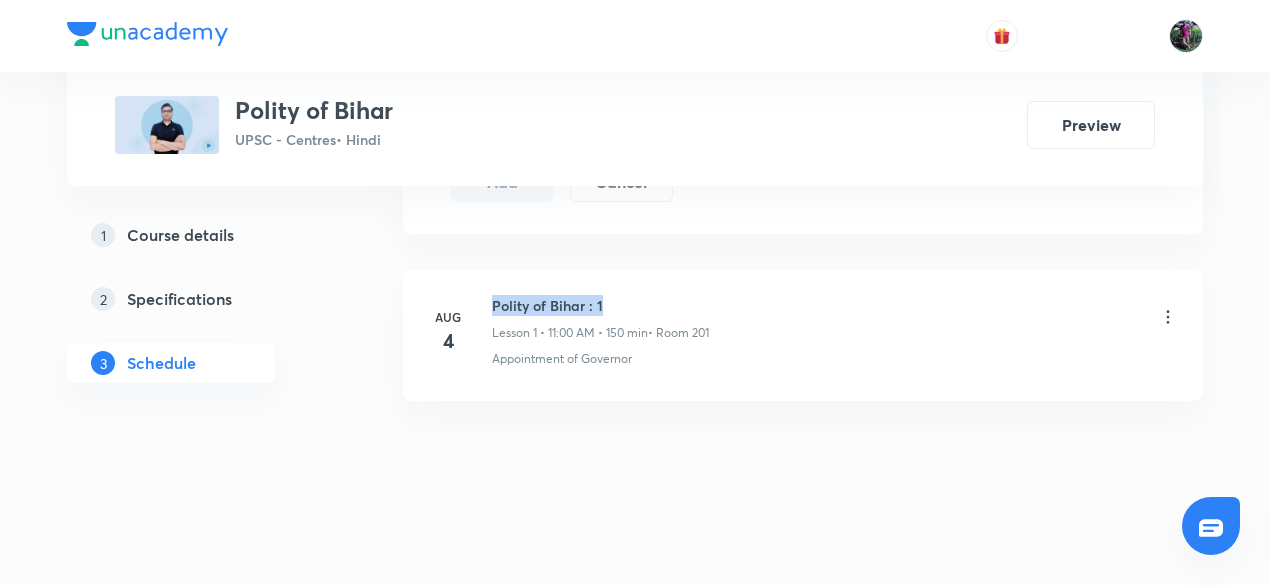 drag, startPoint x: 490, startPoint y: 301, endPoint x: 654, endPoint y: 299, distance: 164.01219 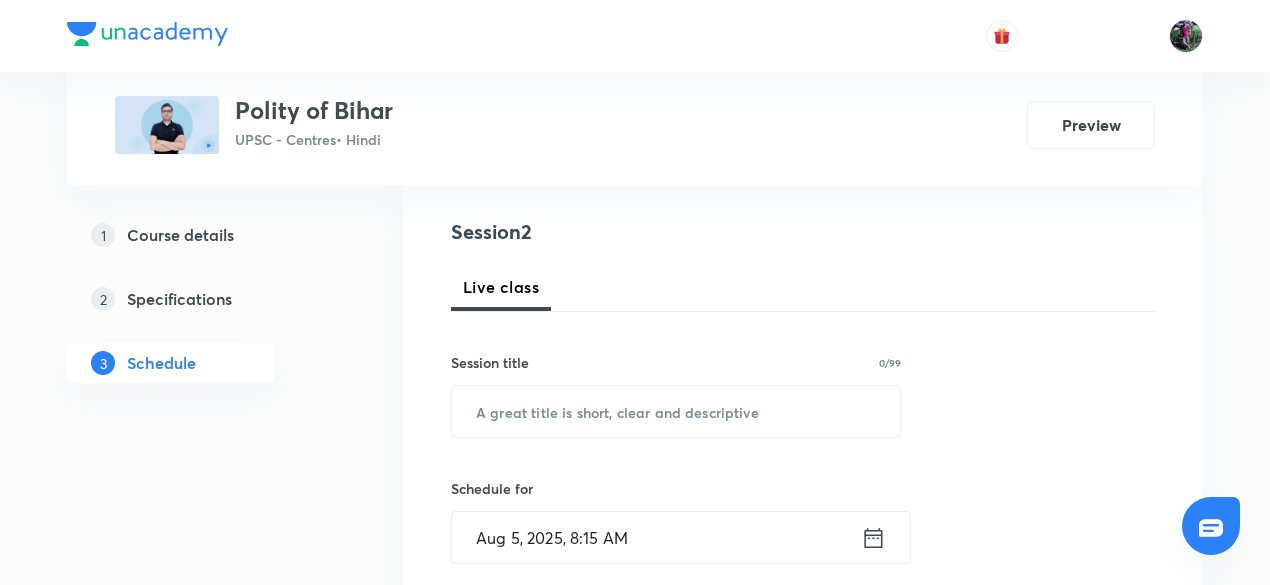 scroll, scrollTop: 226, scrollLeft: 0, axis: vertical 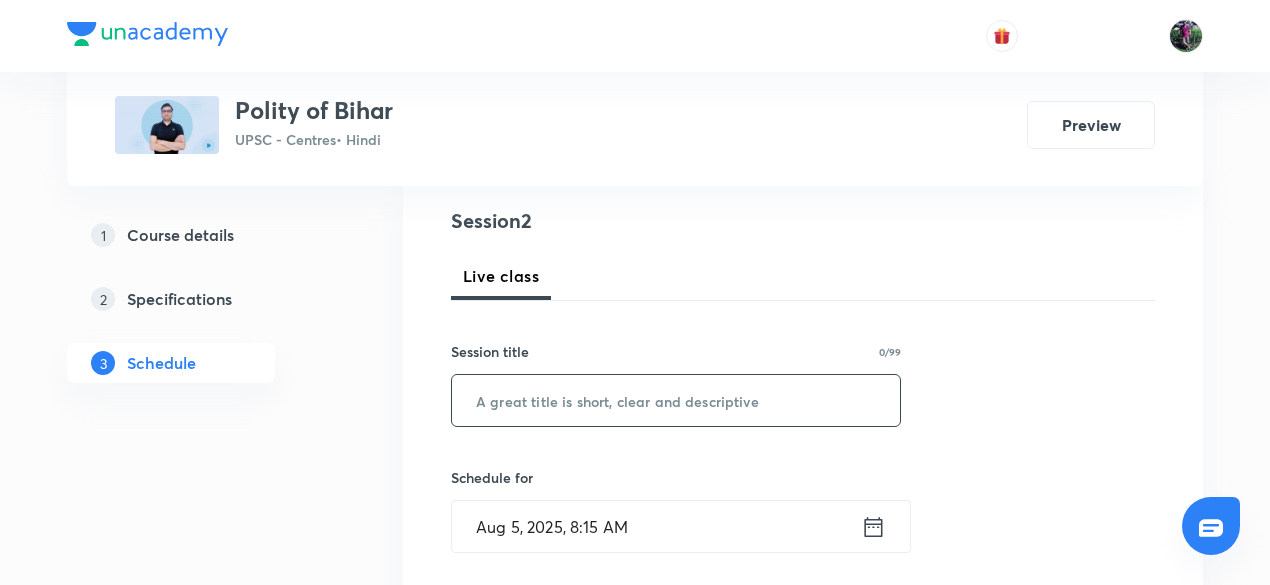 click at bounding box center [676, 400] 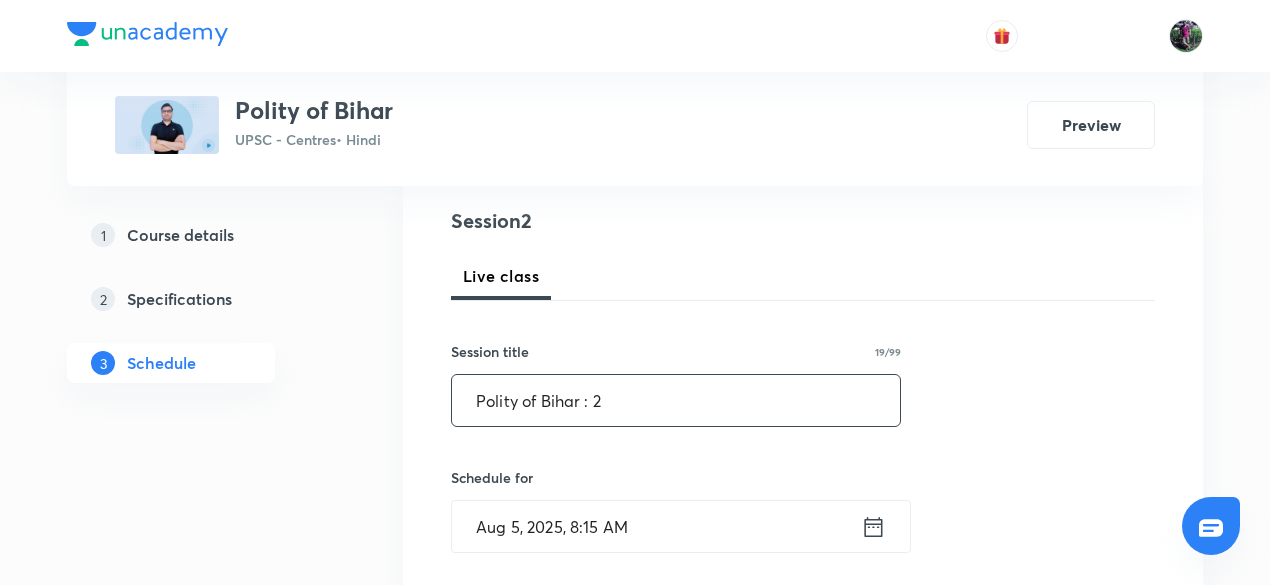 type on "Polity of Bihar : 2" 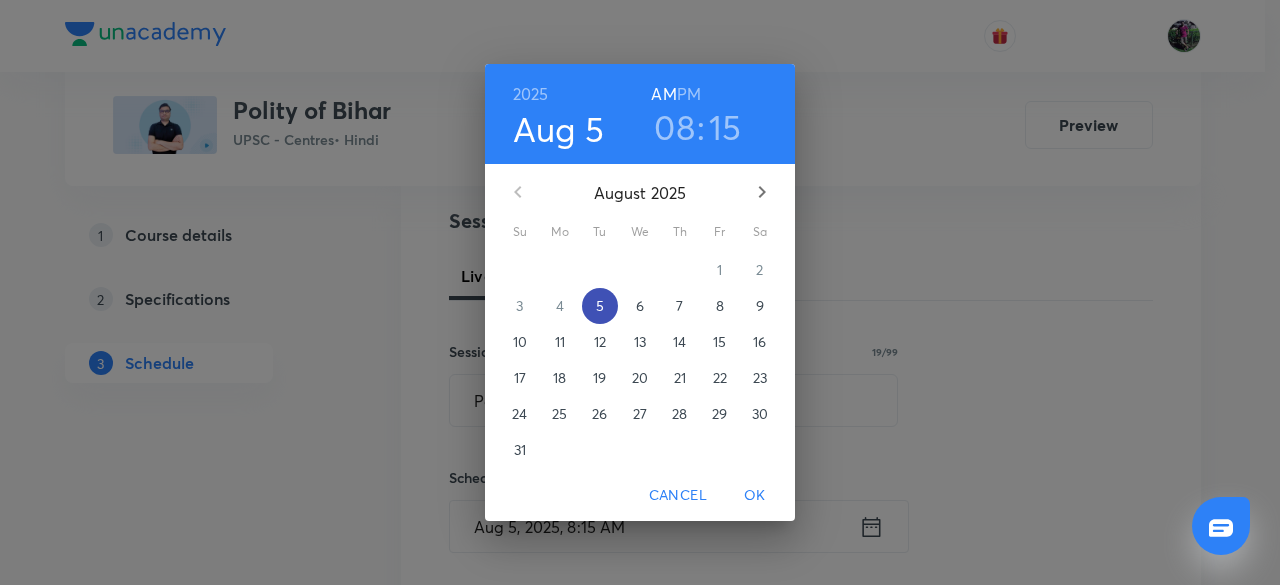 click on "5" at bounding box center [600, 306] 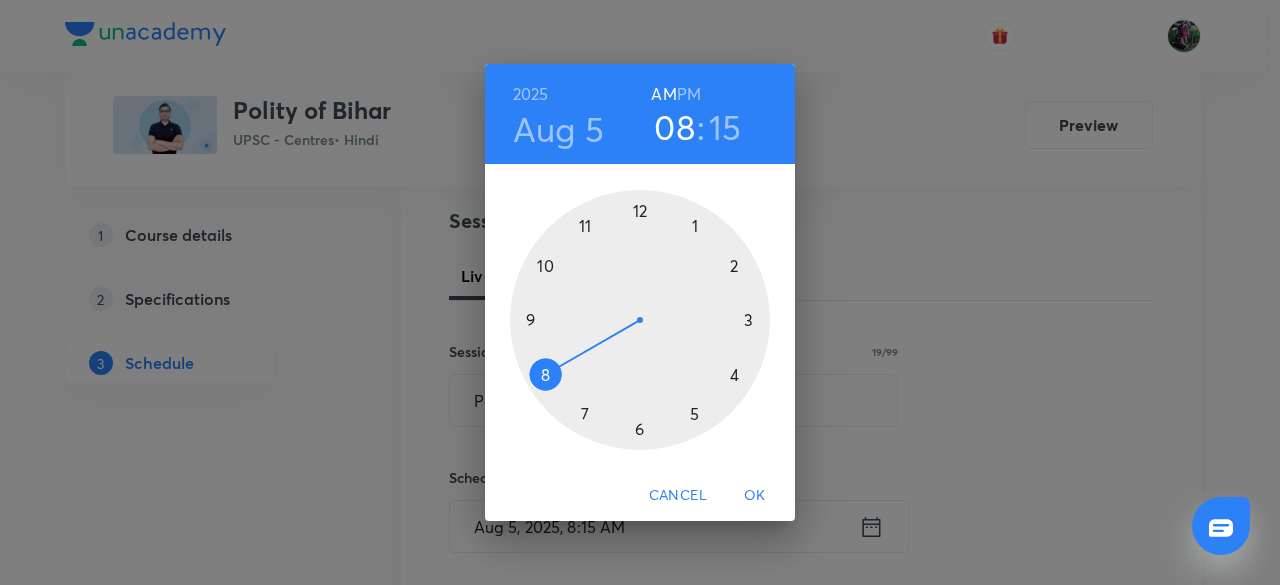 click at bounding box center [640, 320] 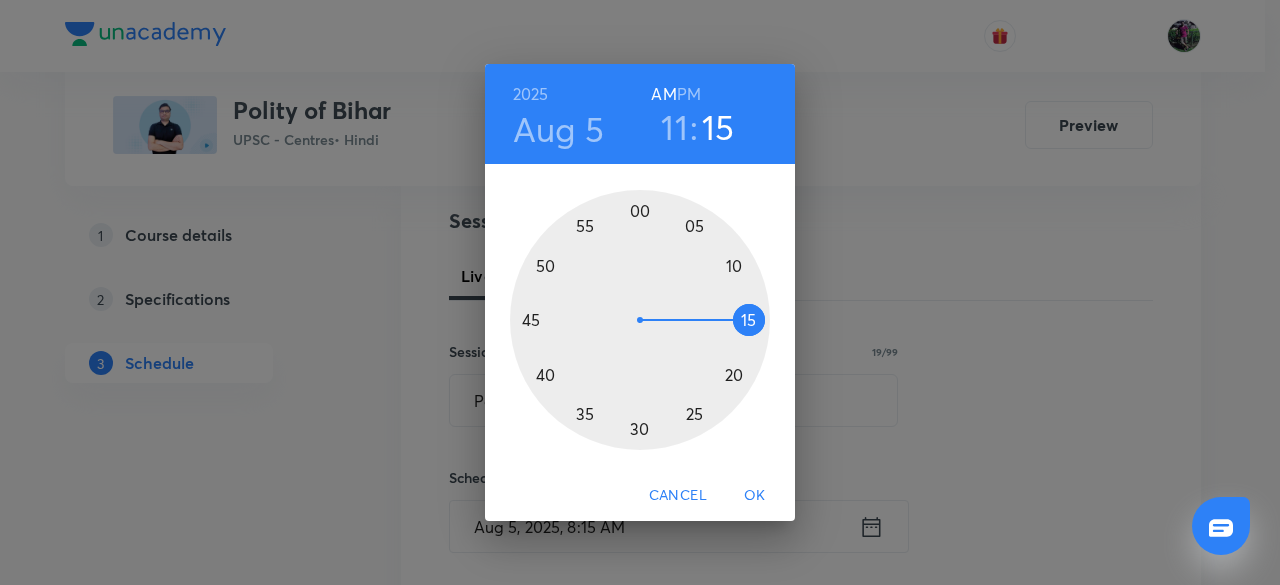 click at bounding box center (640, 320) 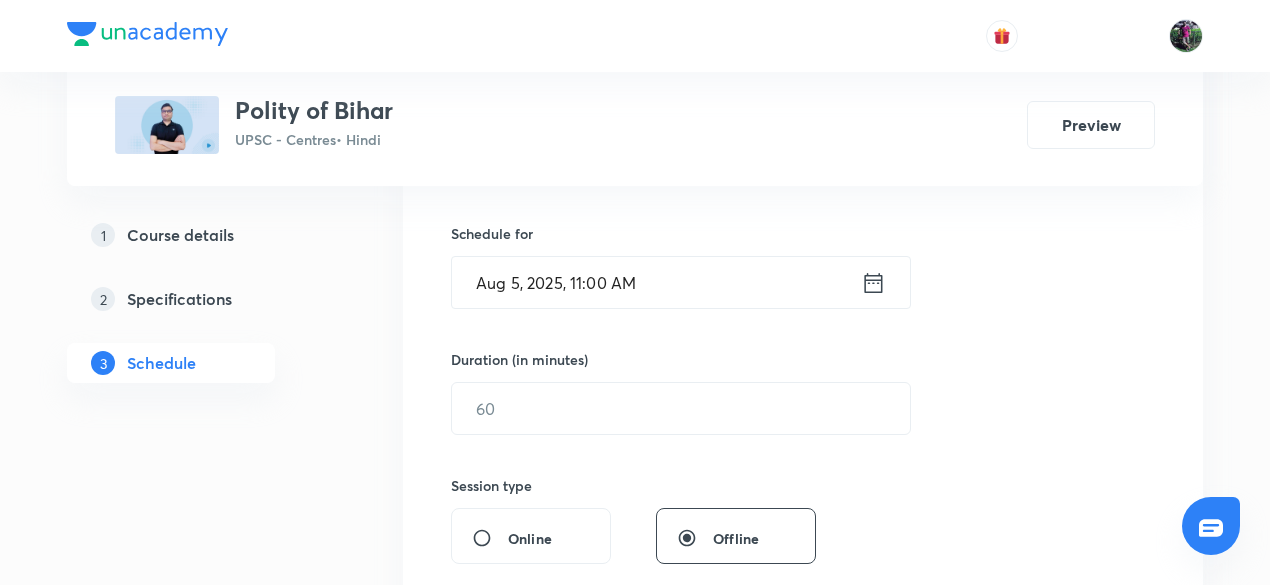 scroll, scrollTop: 471, scrollLeft: 0, axis: vertical 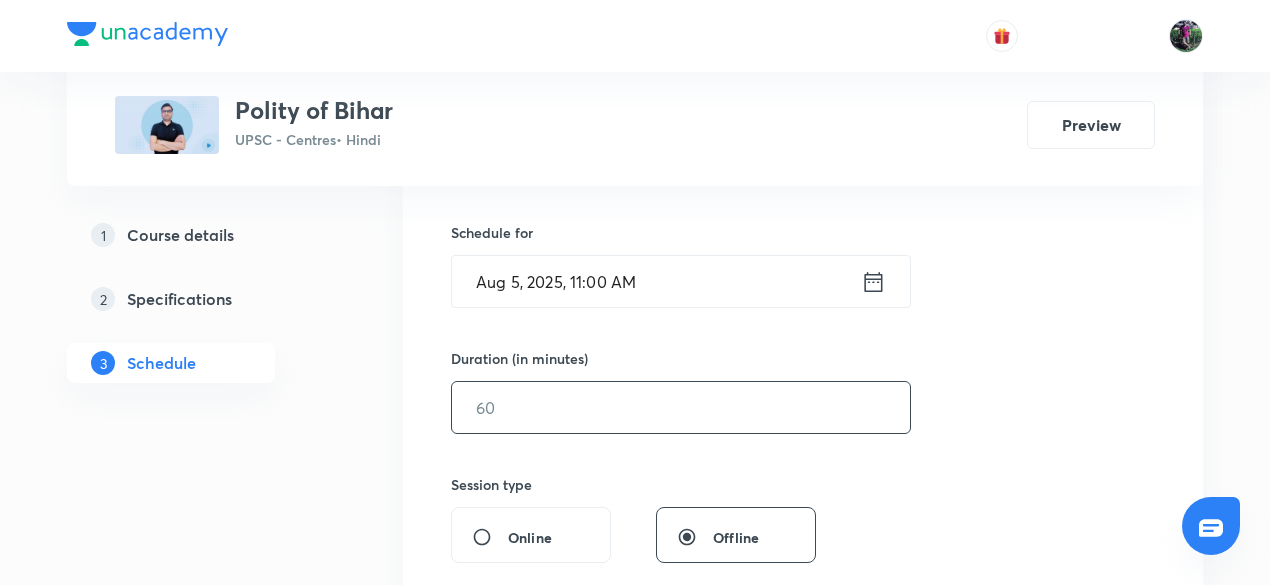 click at bounding box center (681, 407) 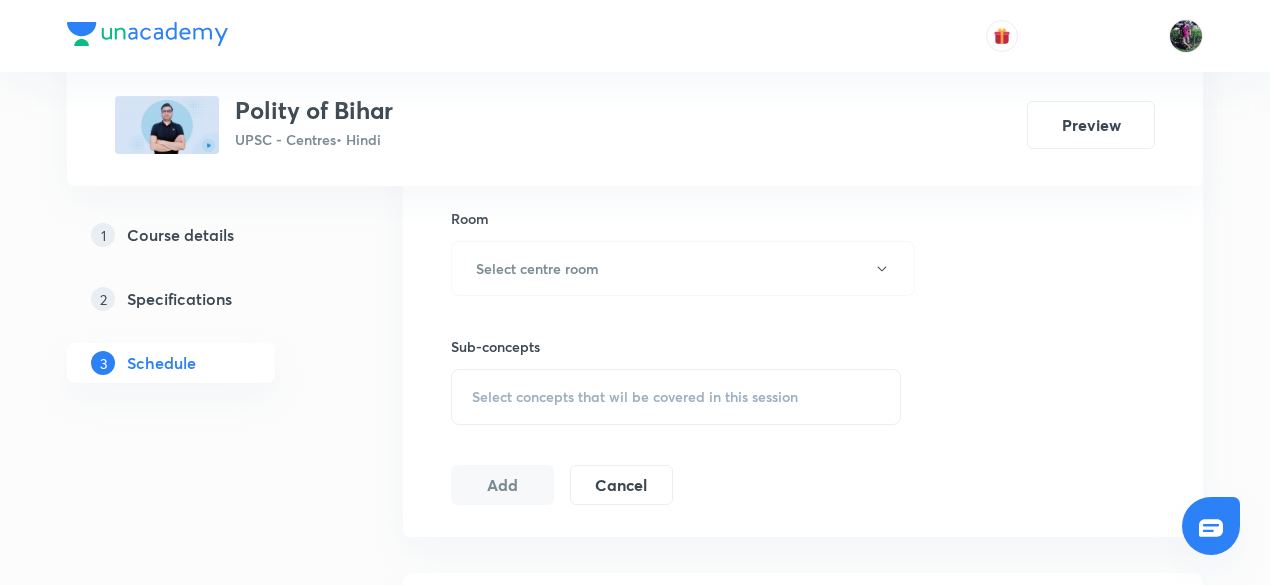 scroll, scrollTop: 867, scrollLeft: 0, axis: vertical 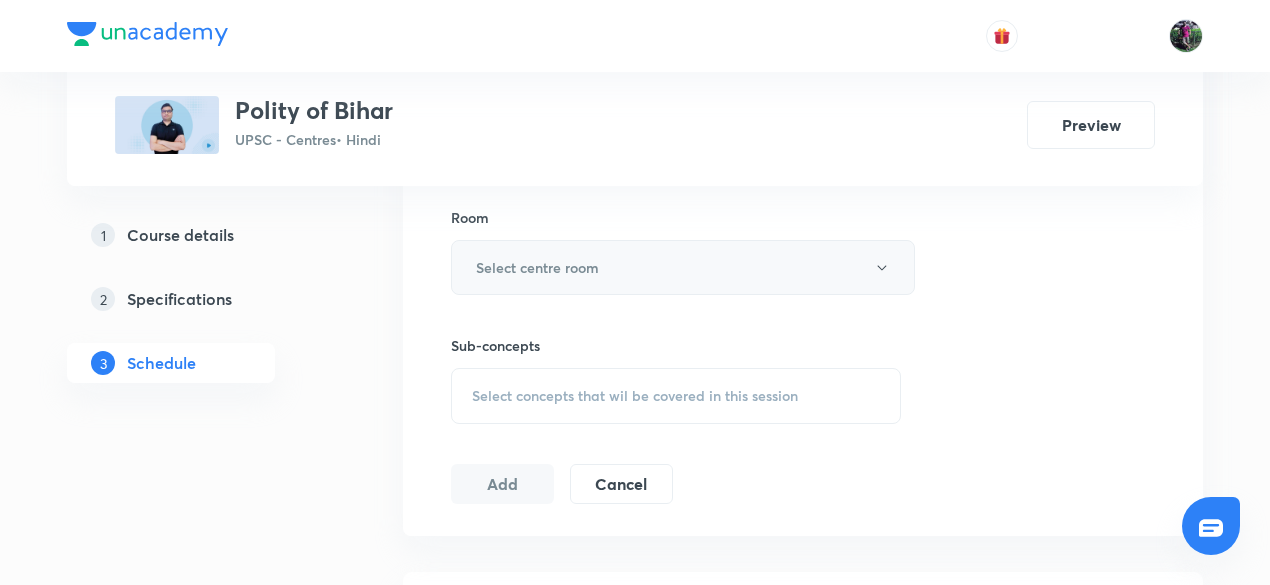 type on "150" 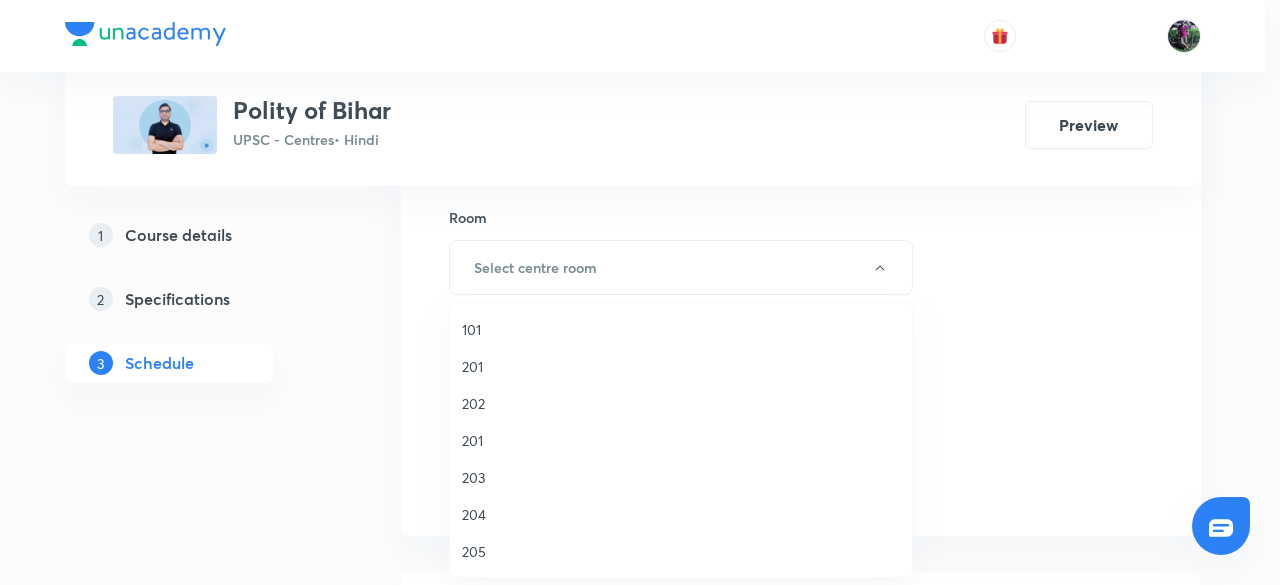 click on "203" at bounding box center (681, 477) 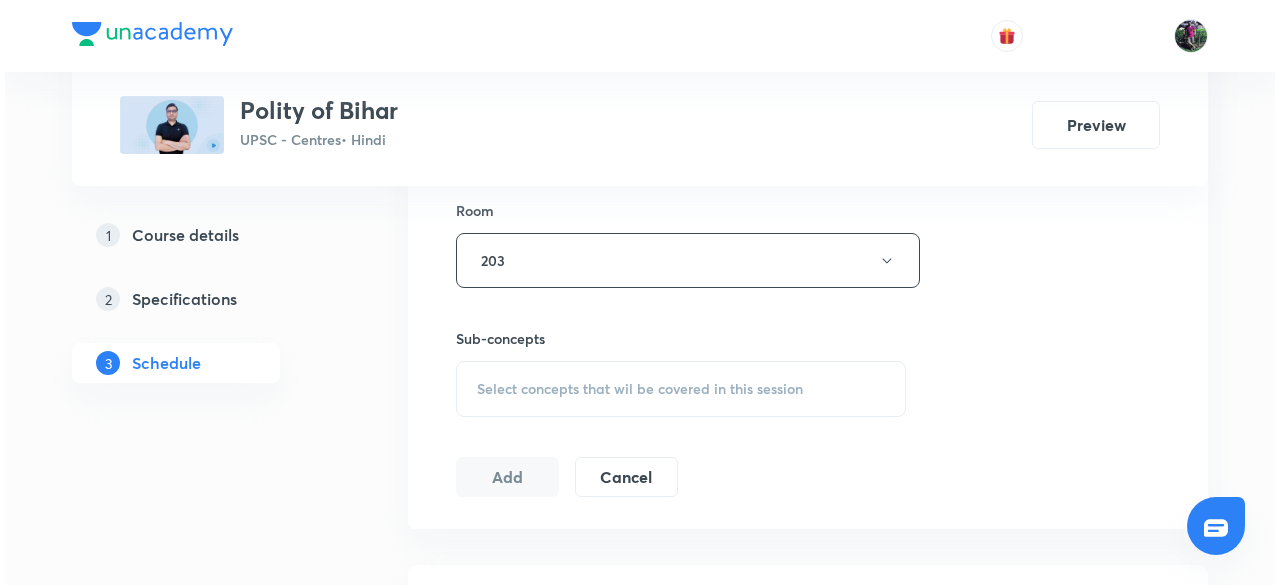 scroll, scrollTop: 871, scrollLeft: 0, axis: vertical 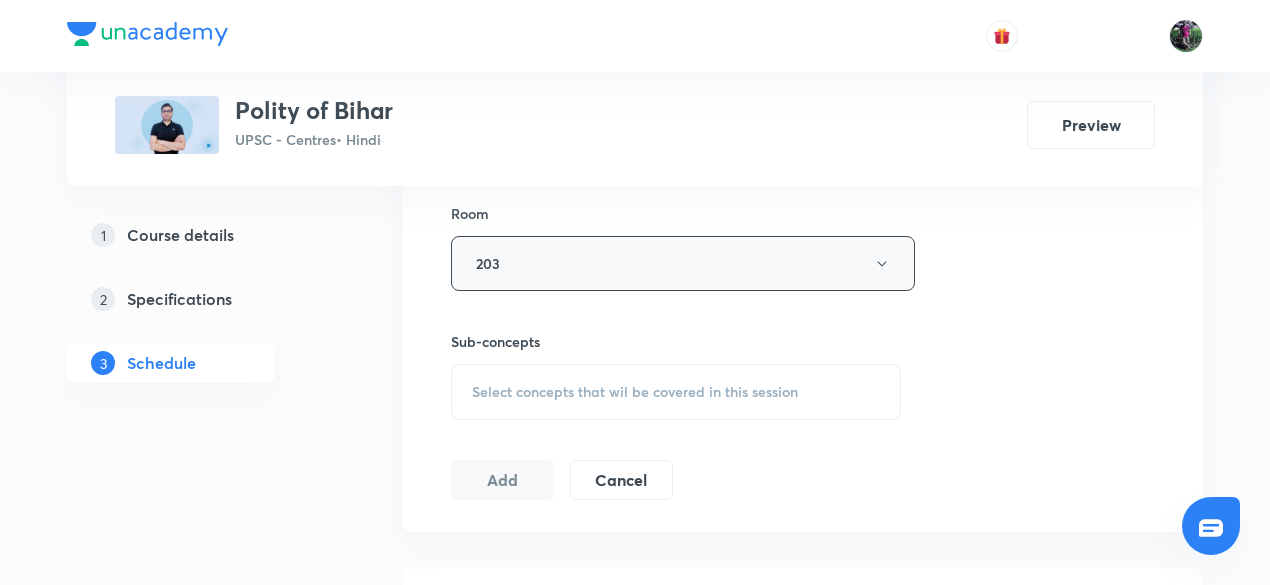 click on "203" at bounding box center (683, 263) 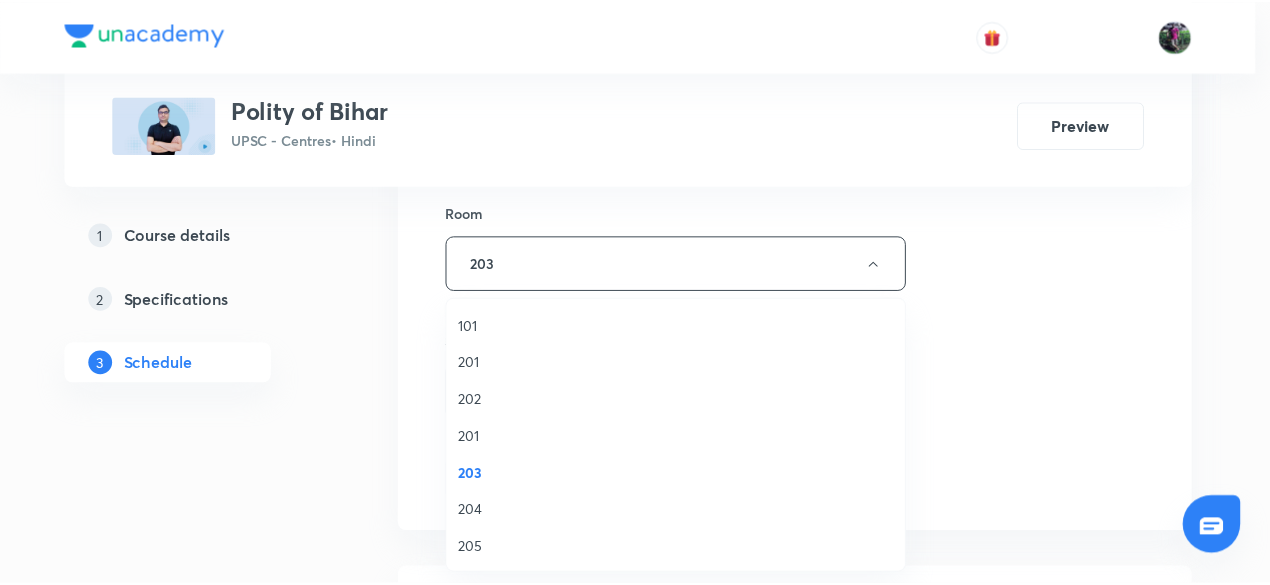 scroll, scrollTop: 0, scrollLeft: 0, axis: both 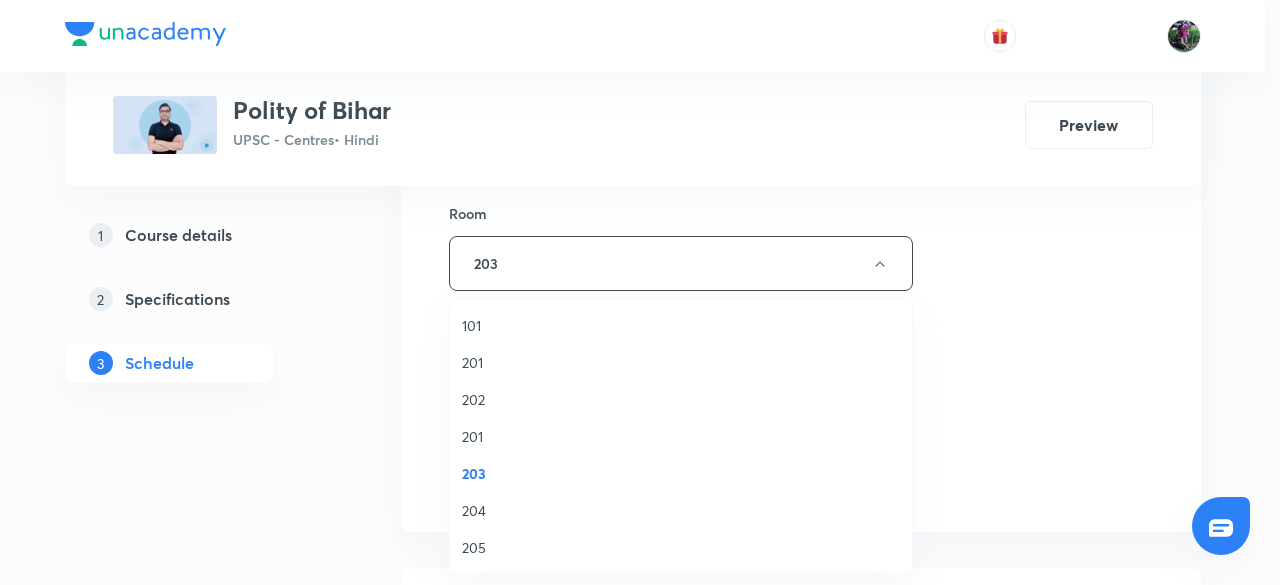 click on "203" at bounding box center (681, 473) 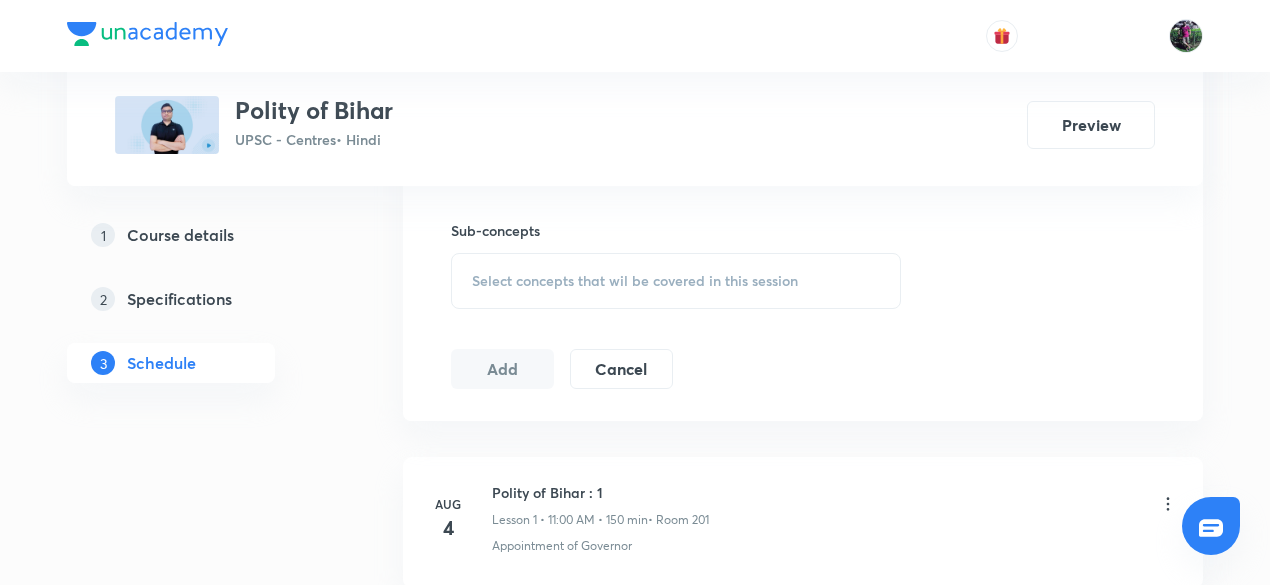 scroll, scrollTop: 983, scrollLeft: 0, axis: vertical 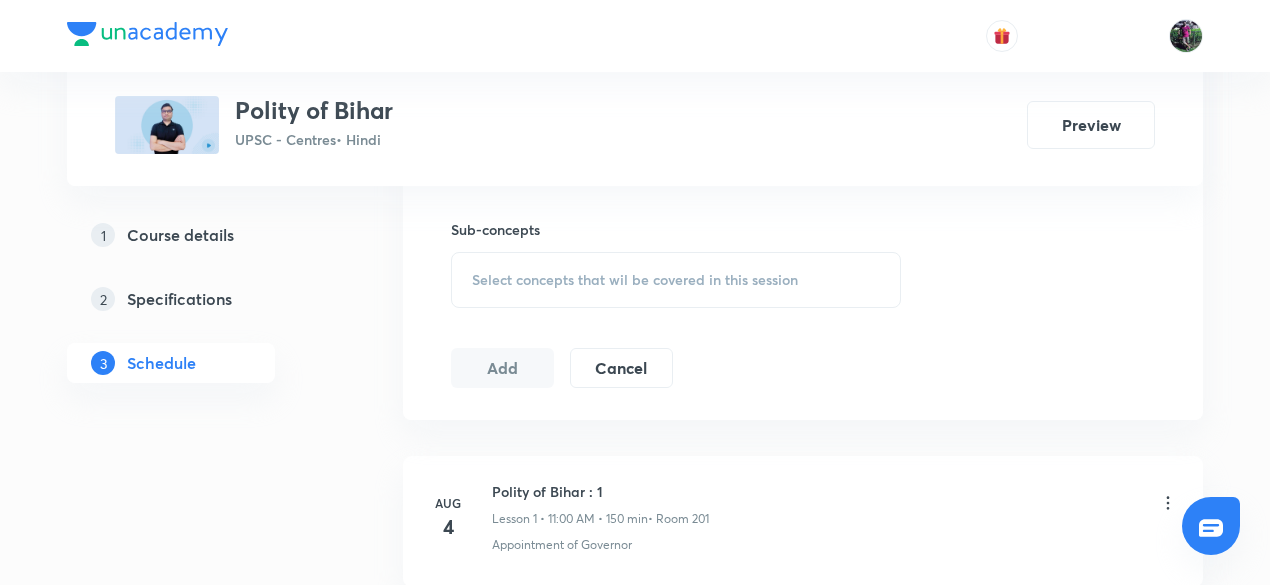 click on "Select concepts that wil be covered in this session" at bounding box center [635, 280] 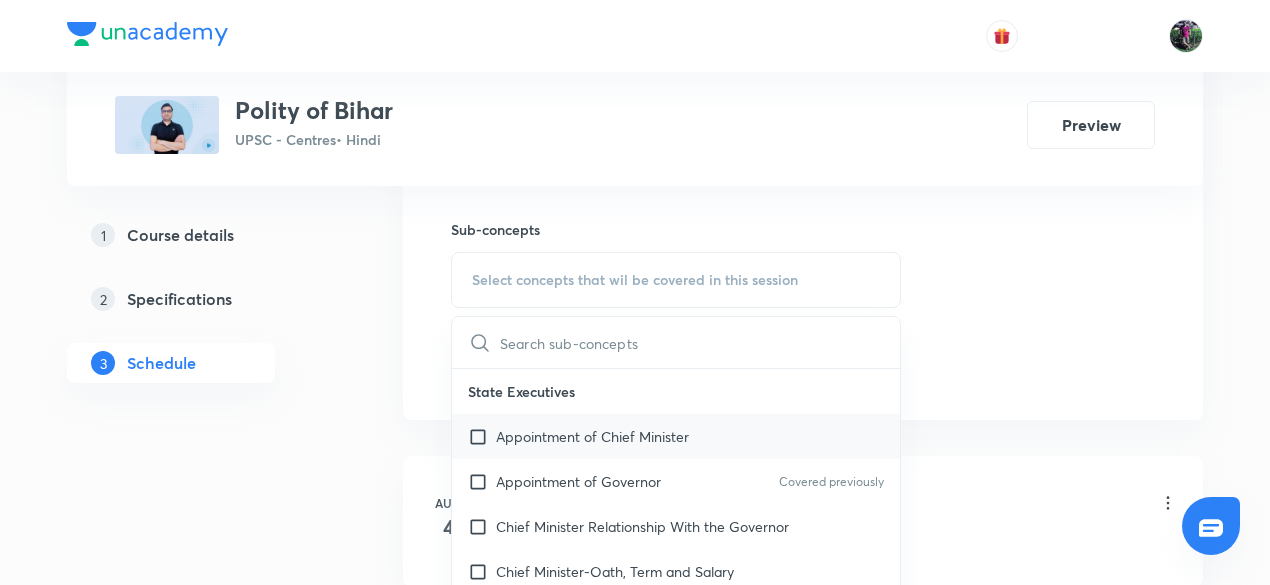 click on "Appointment of Chief Minister" at bounding box center [592, 436] 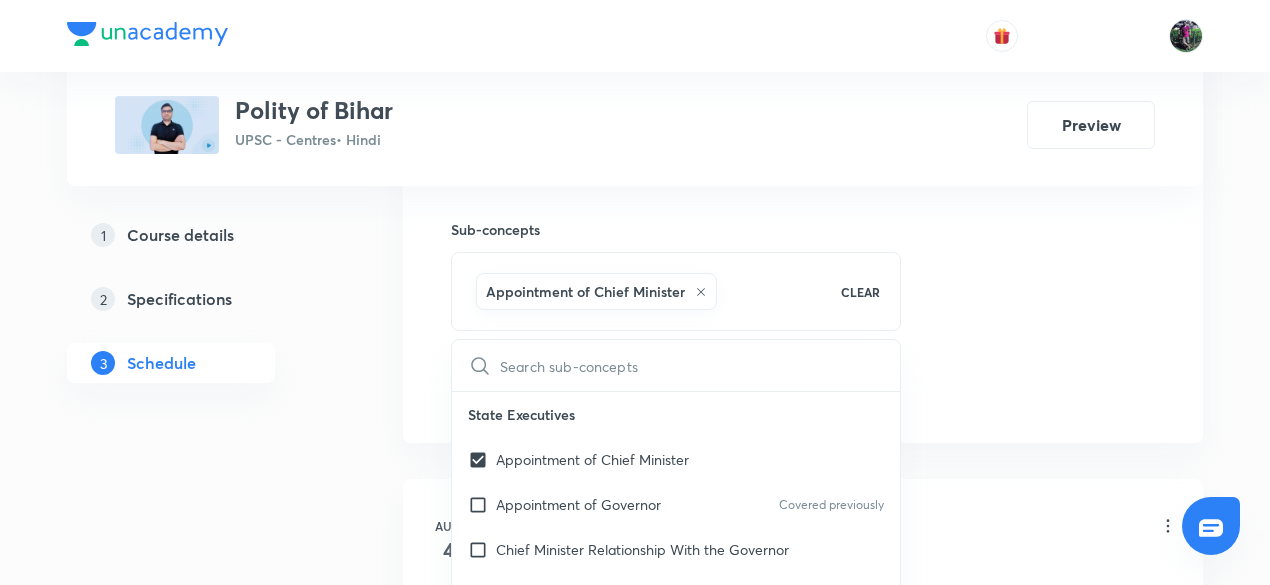 click on "Session  2 Live class Session title 19/99 Polity of Bihar : 2 ​ Schedule for Aug 5, 2025, 11:00 AM ​ Duration (in minutes) 150 ​   Session type Online Offline Room 203 Sub-concepts Appointment of Chief Minister CLEAR ​ State Executives Appointment of Chief Minister Appointment of Governor Covered previously Chief Minister Relationship With the Governor Chief Minister-Oath, Term and Salary Conditions of Governor’s Office Constitutional Position of Governor Controversies surrounding governor's office Powers and Functions of Chief Minister Powers and Functions of Governor State Council of Ministers Term of Governor’s Office Union Executives President-Term, Impeachment and Vacancy Vice-President-Vacancy in Office Vice-President-Term of Office Vice-President-Qualifications Vice-President-Powers and Functions Vice-President-Oath or Affirmation Vice-President-Emoluments Vice-President-Election Vice-President-Conditions of Office Veto Power of the President Prime Minister-Role Descriptions Article 50 Add" at bounding box center [803, -70] 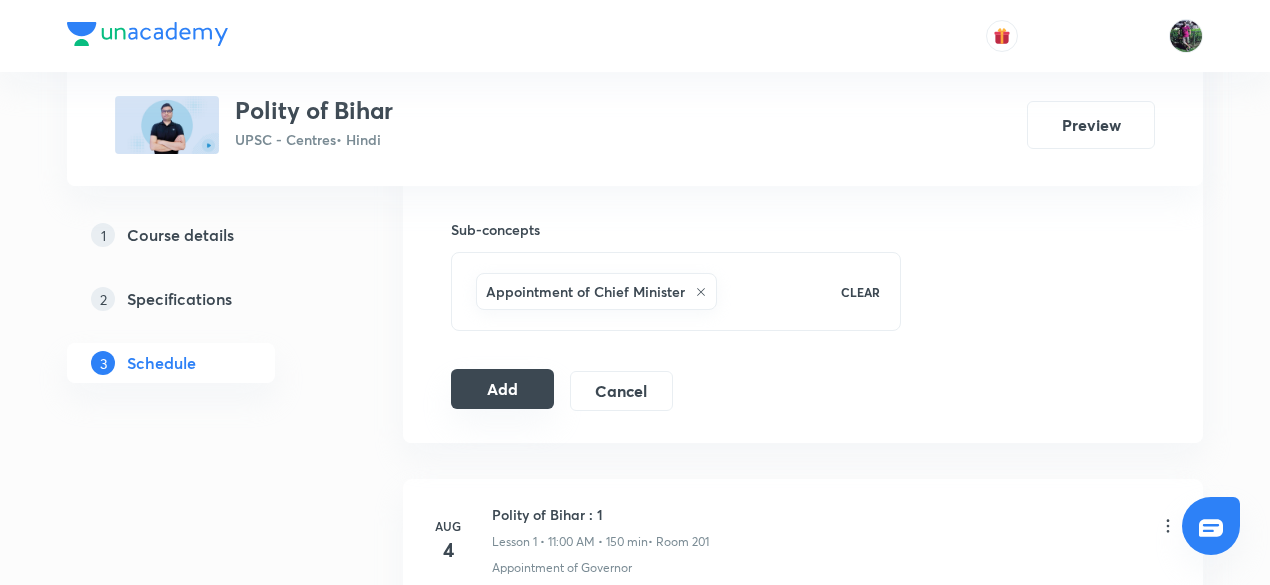 click on "Add" at bounding box center (502, 389) 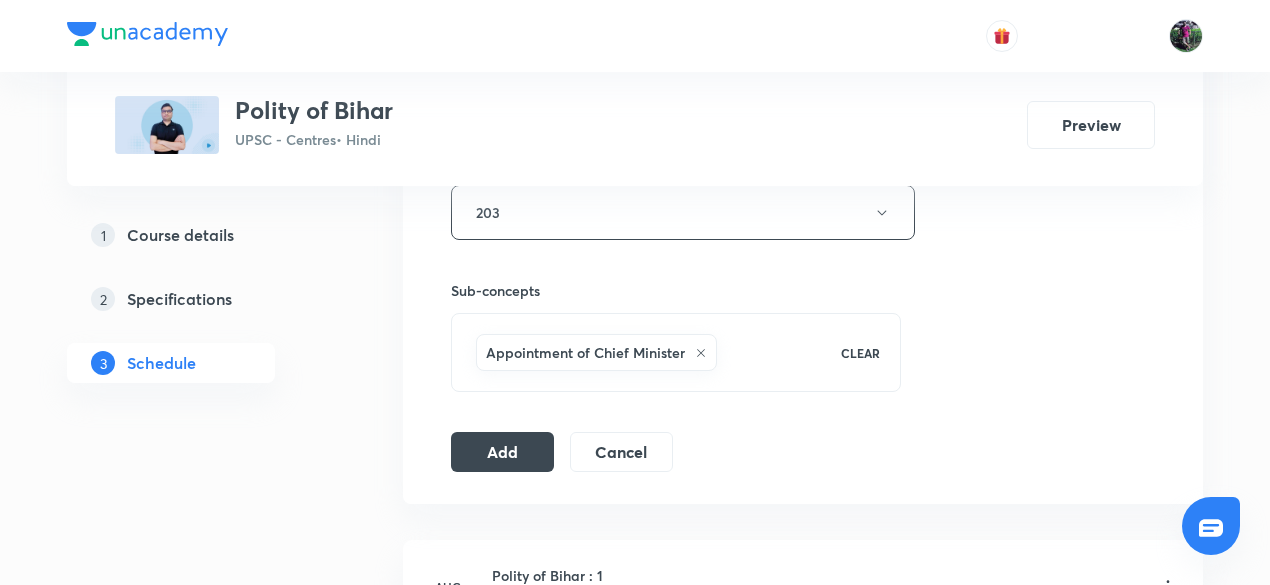 scroll, scrollTop: 920, scrollLeft: 0, axis: vertical 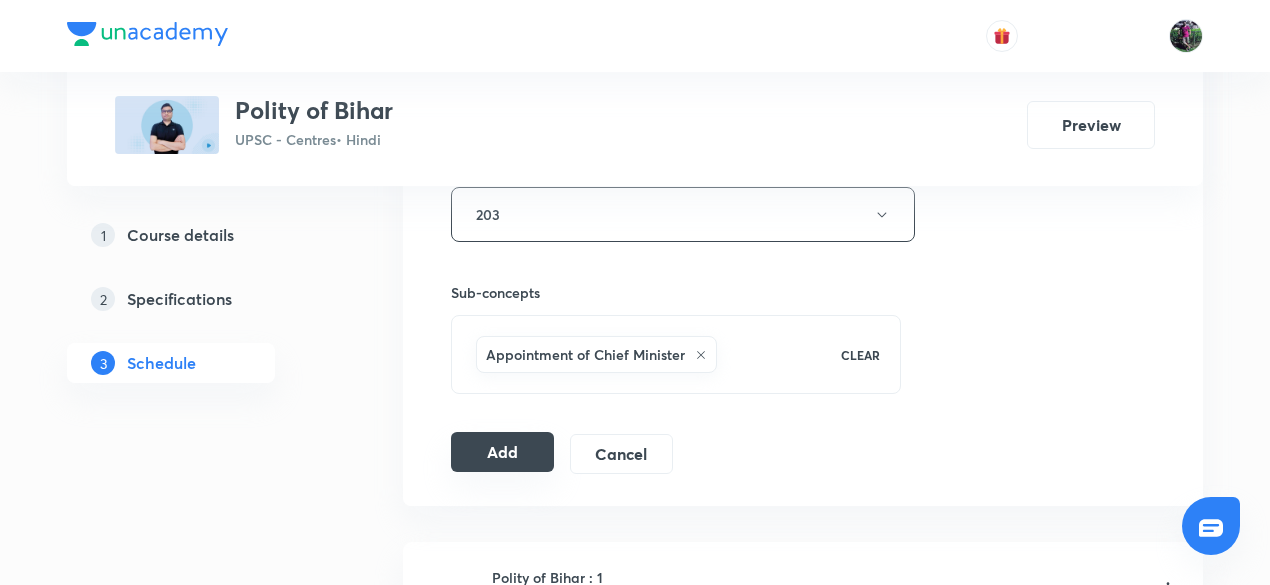click on "Add" at bounding box center [502, 452] 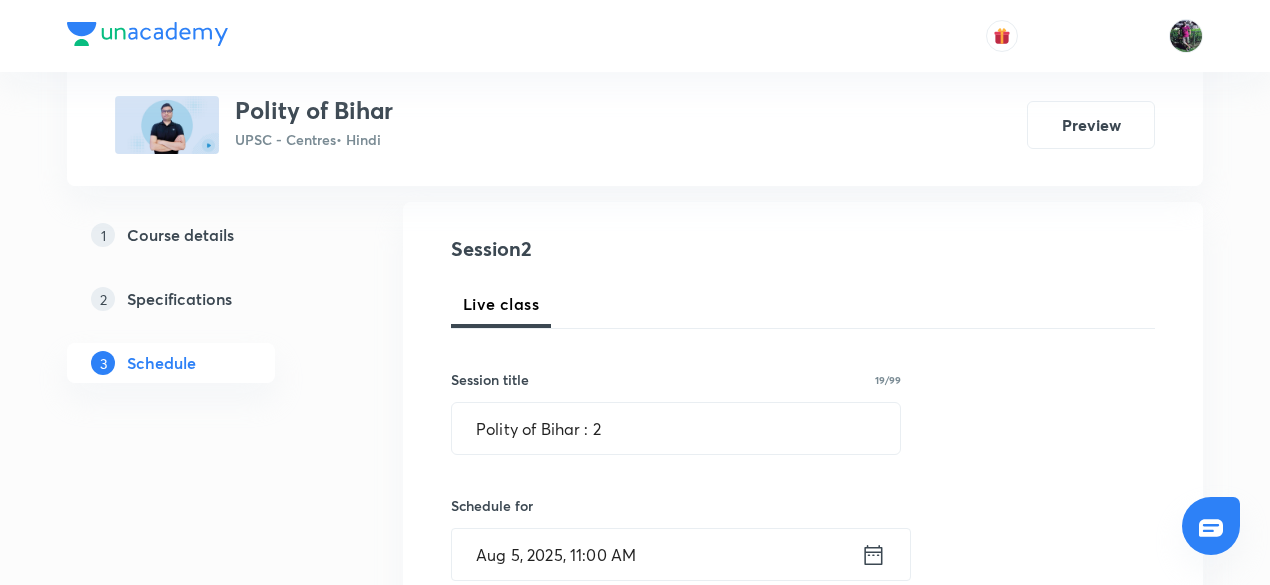 scroll, scrollTop: 202, scrollLeft: 0, axis: vertical 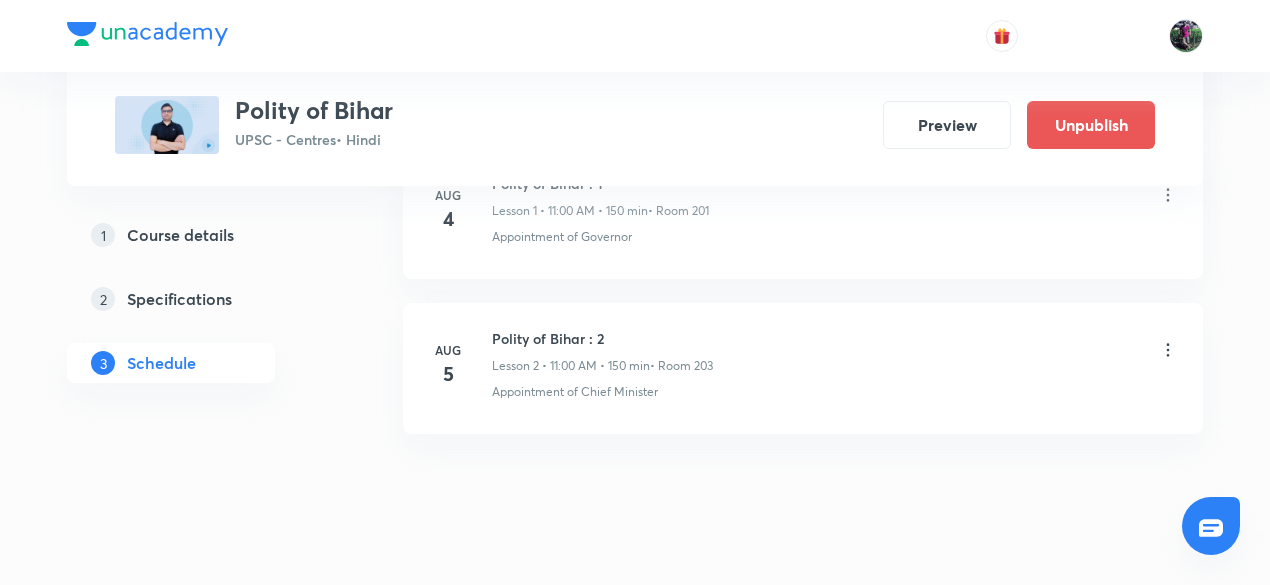 click 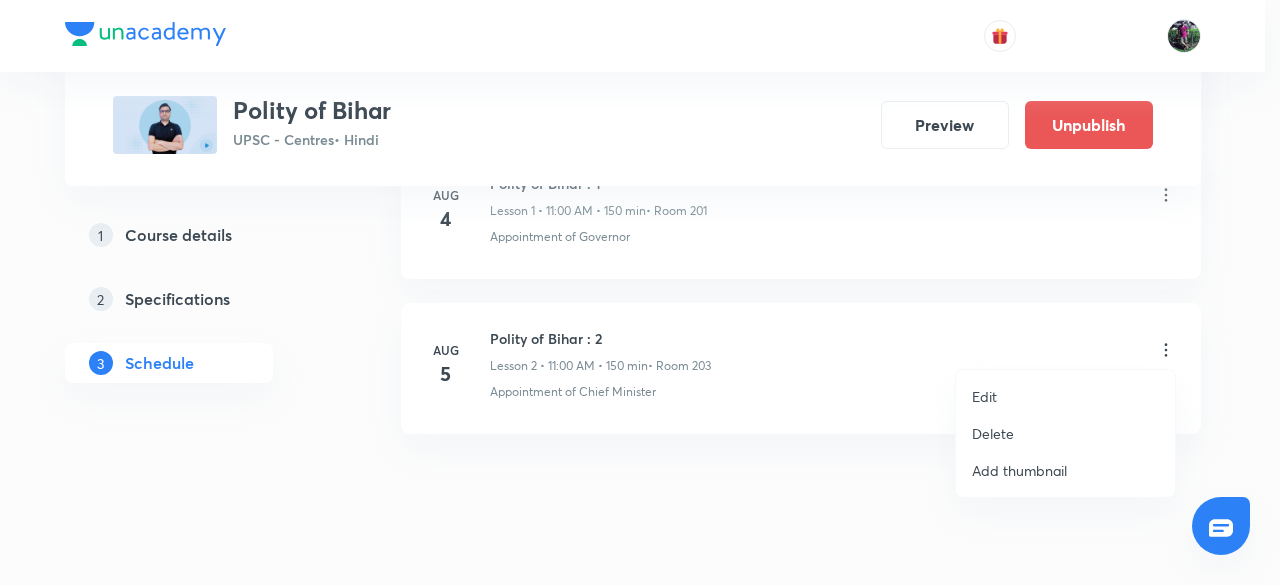 click on "Edit" at bounding box center (984, 396) 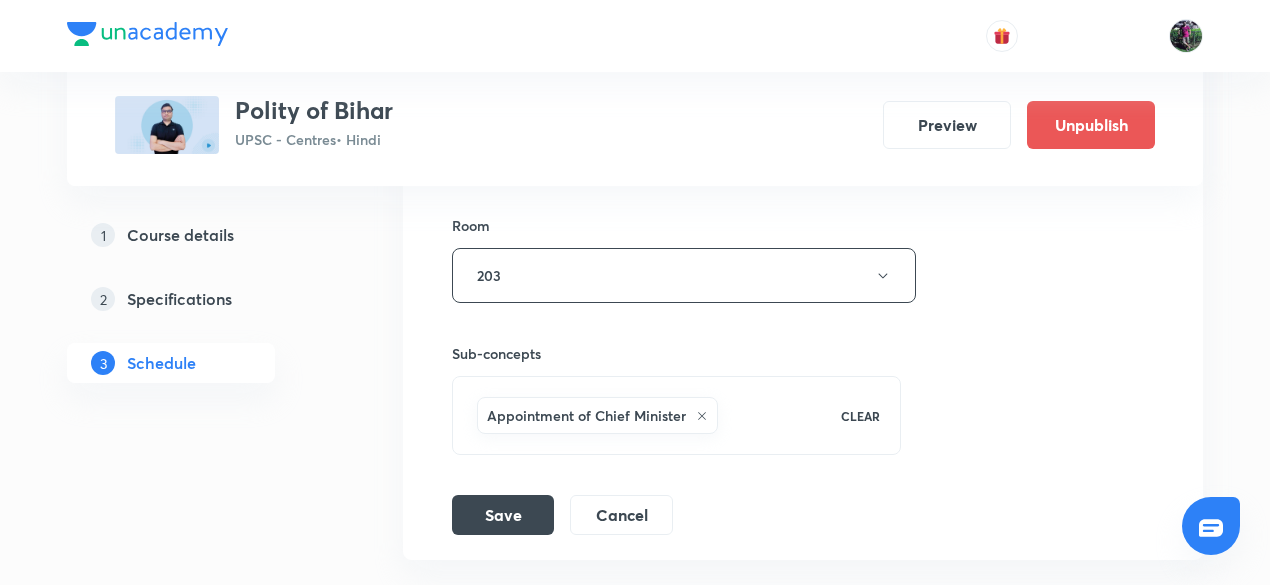 scroll, scrollTop: 1003, scrollLeft: 0, axis: vertical 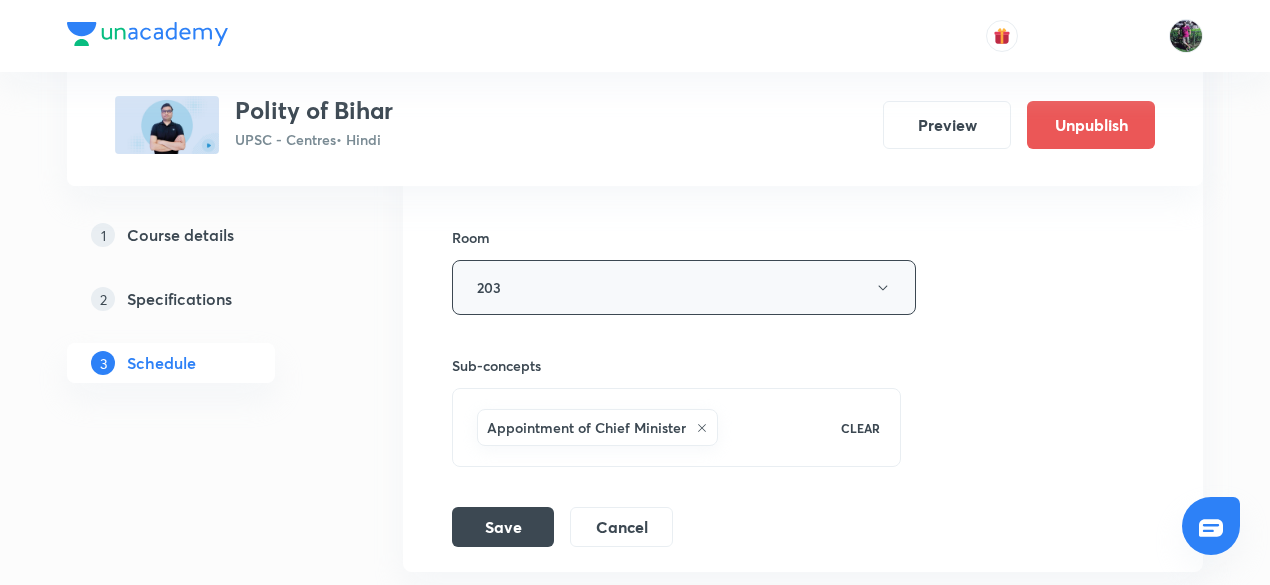 click on "203" at bounding box center (684, 287) 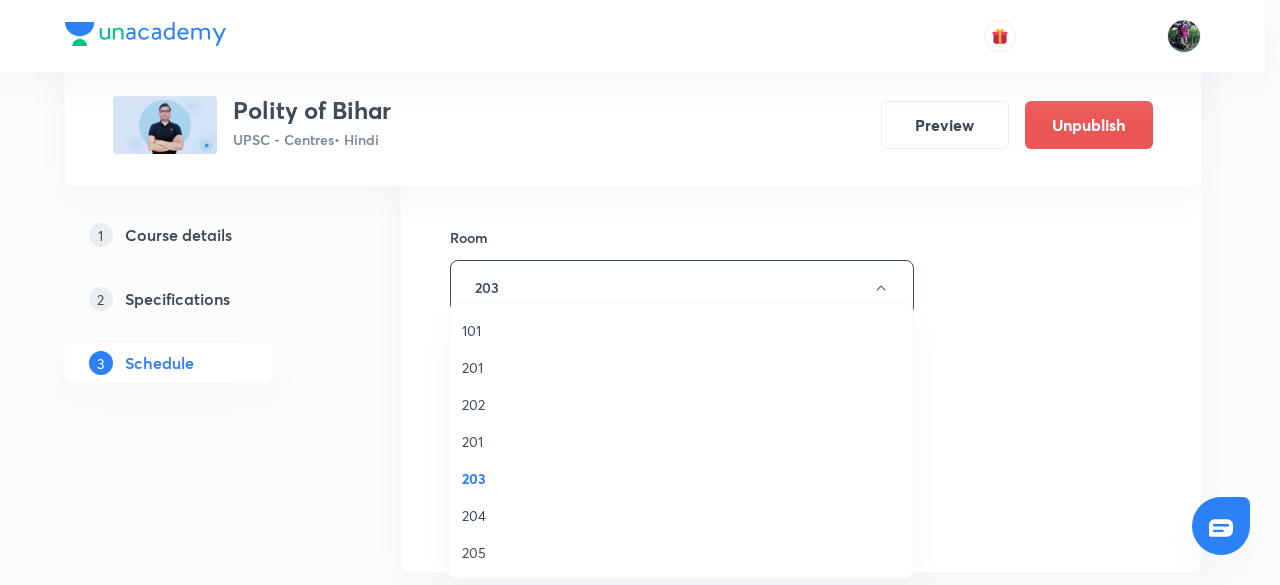 click on "201" at bounding box center [681, 441] 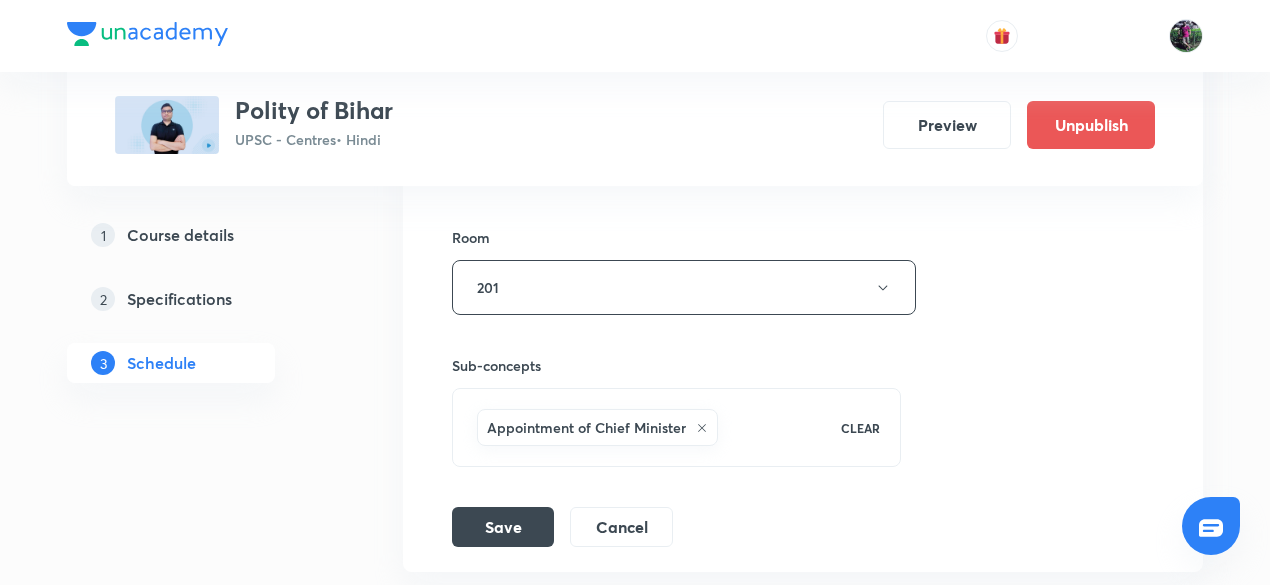 scroll, scrollTop: 1066, scrollLeft: 0, axis: vertical 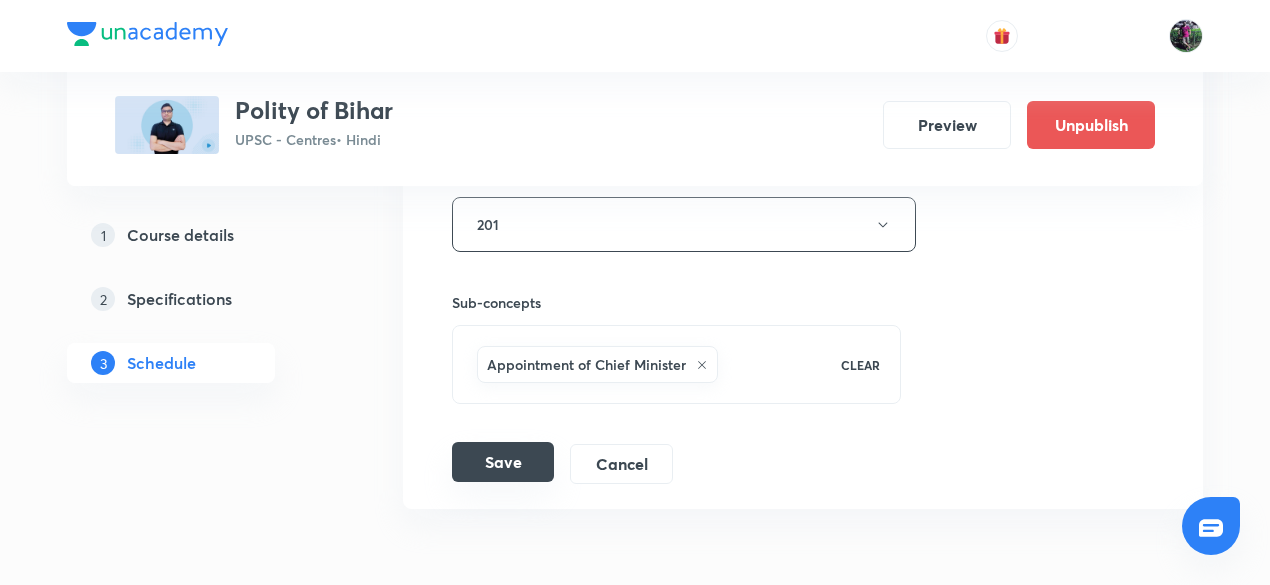 click on "Save" at bounding box center [503, 462] 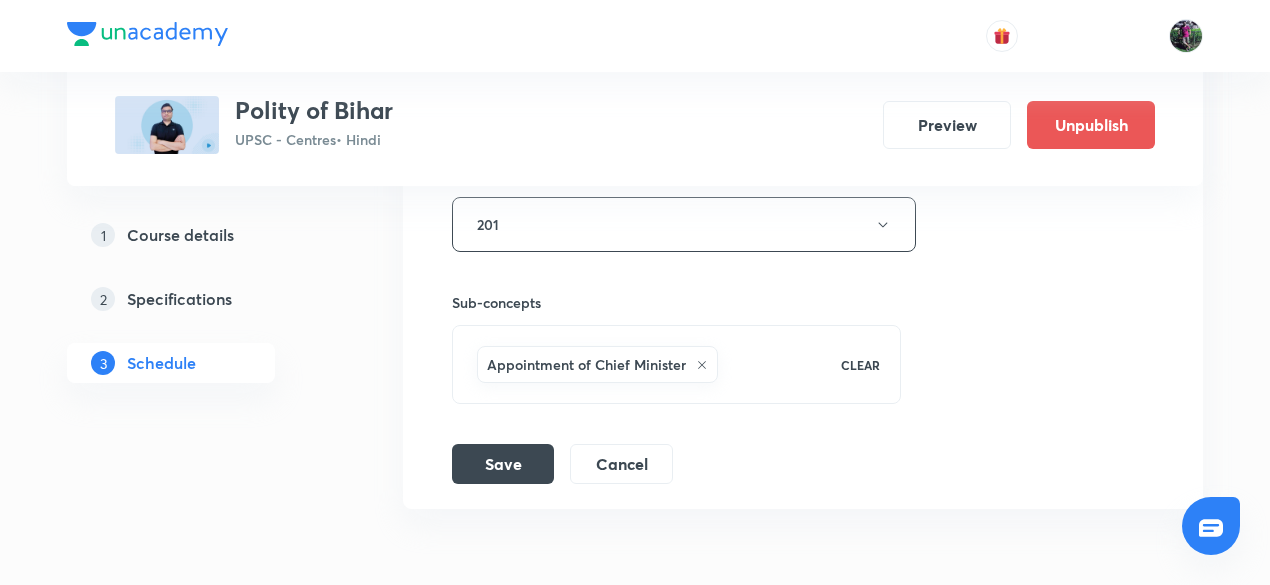 click on "Save" at bounding box center [503, 464] 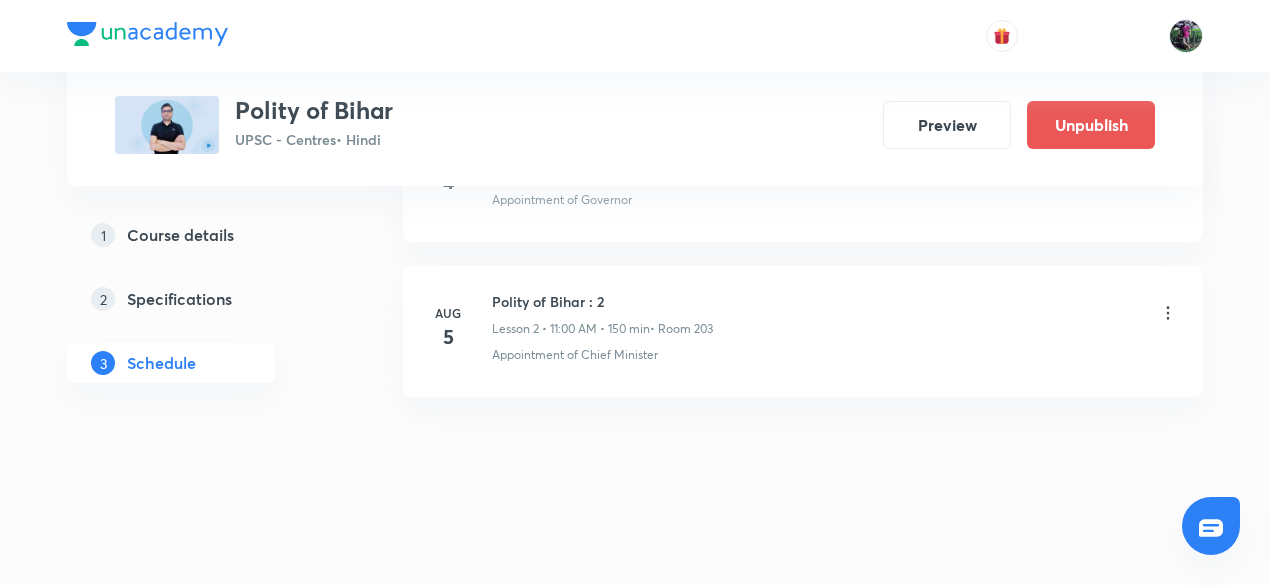 scroll, scrollTop: 407, scrollLeft: 0, axis: vertical 